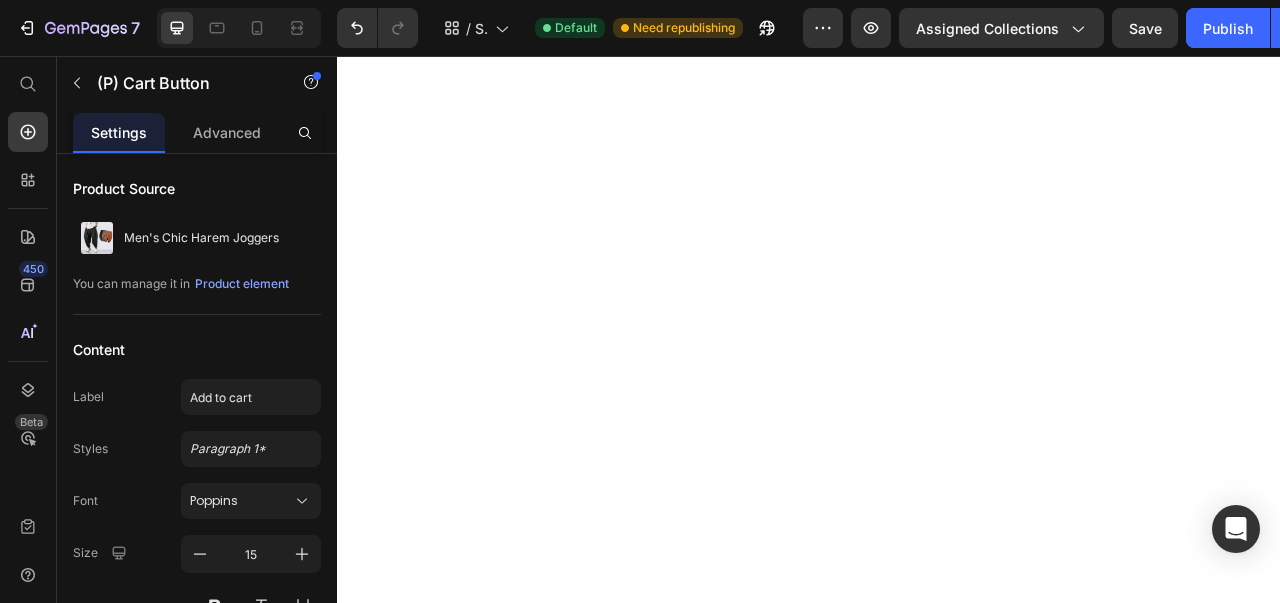 scroll, scrollTop: 0, scrollLeft: 0, axis: both 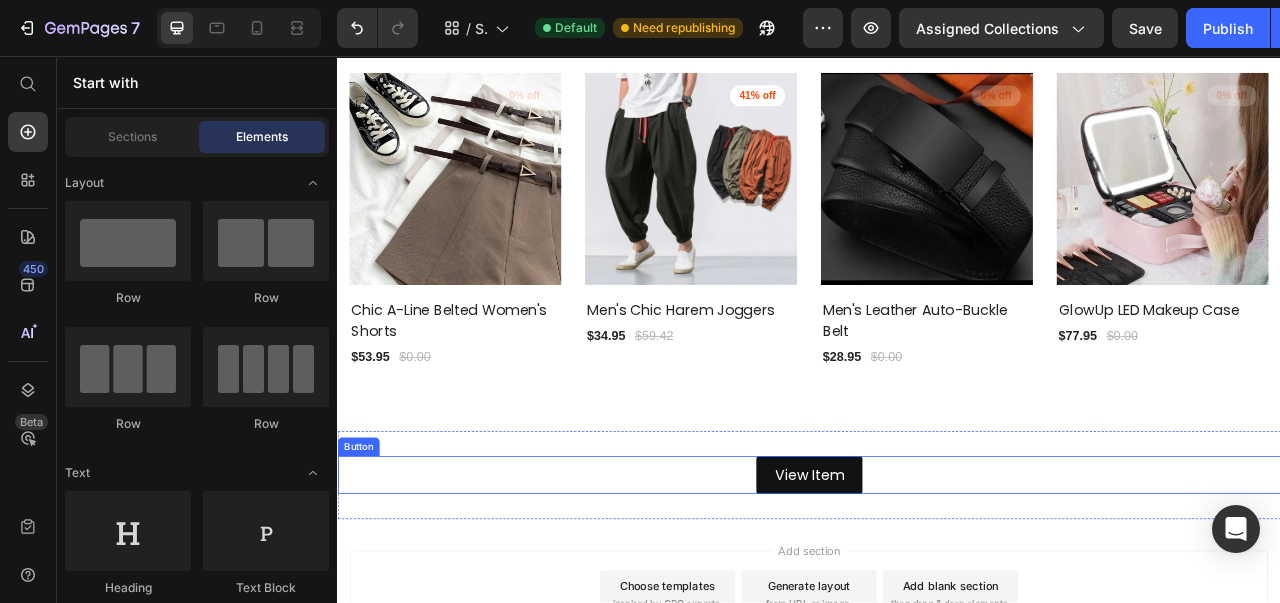 click on "View Item Button" at bounding box center (937, 590) 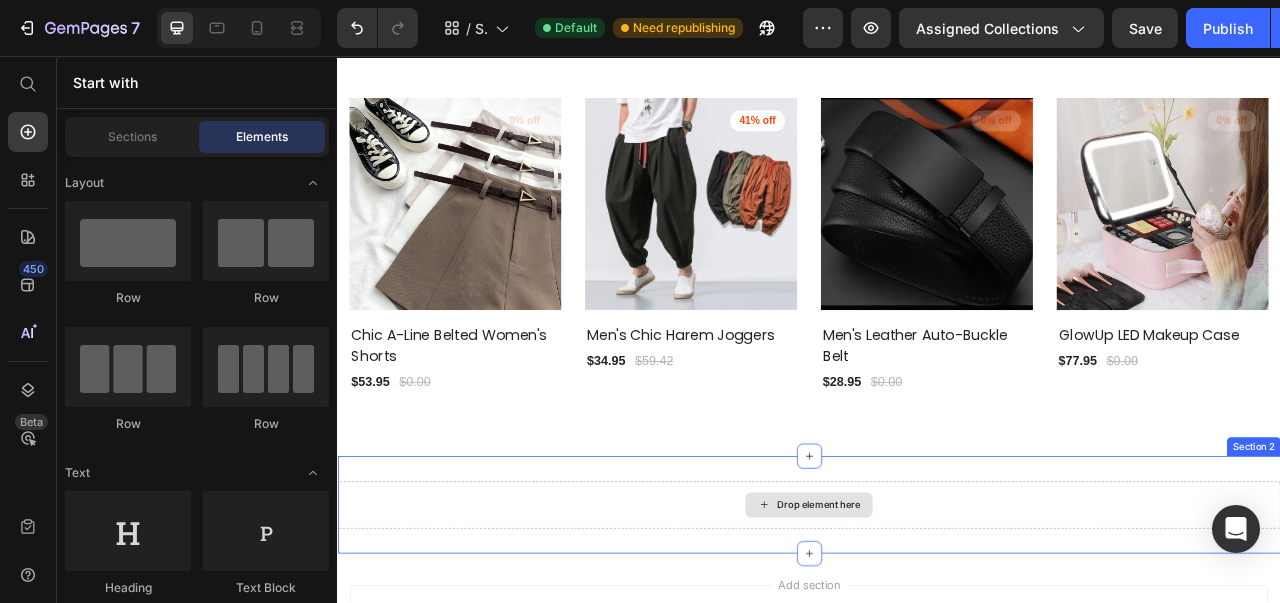 scroll, scrollTop: 152, scrollLeft: 0, axis: vertical 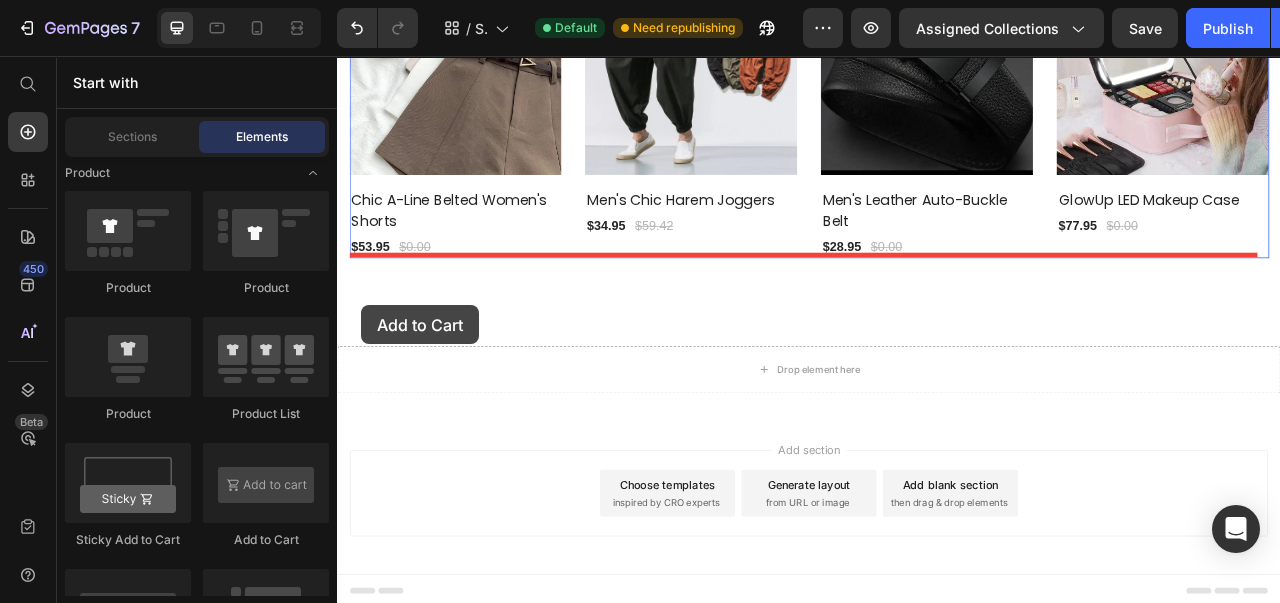 drag, startPoint x: 605, startPoint y: 528, endPoint x: 368, endPoint y: 374, distance: 282.63934 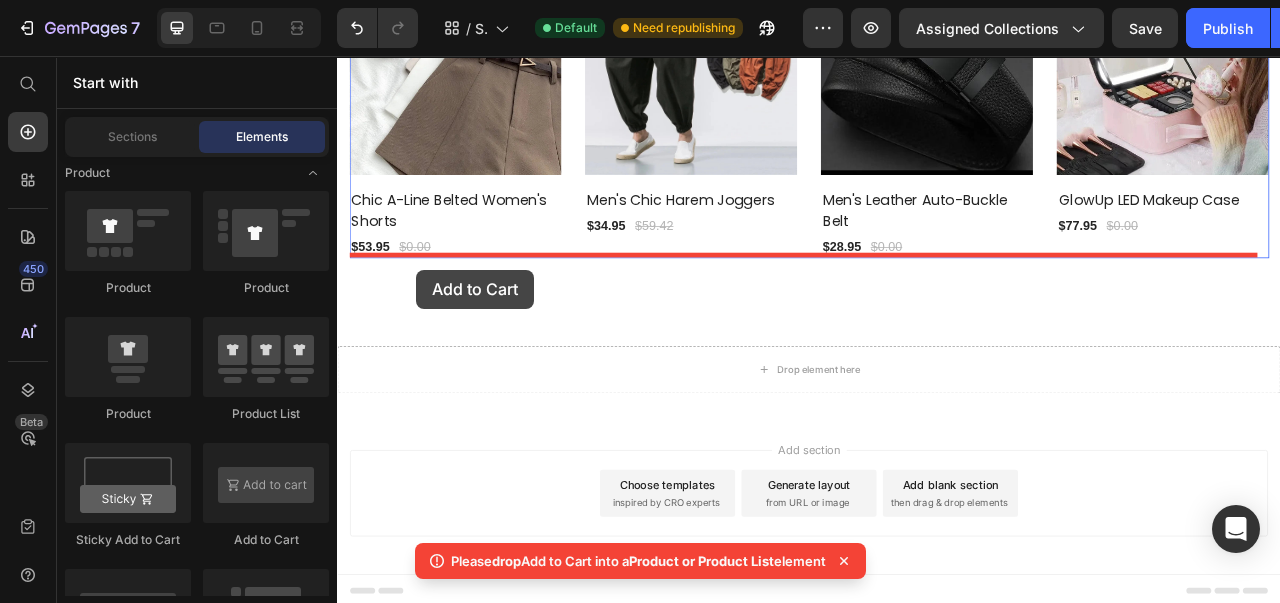 drag, startPoint x: 603, startPoint y: 558, endPoint x: 440, endPoint y: 333, distance: 277.83807 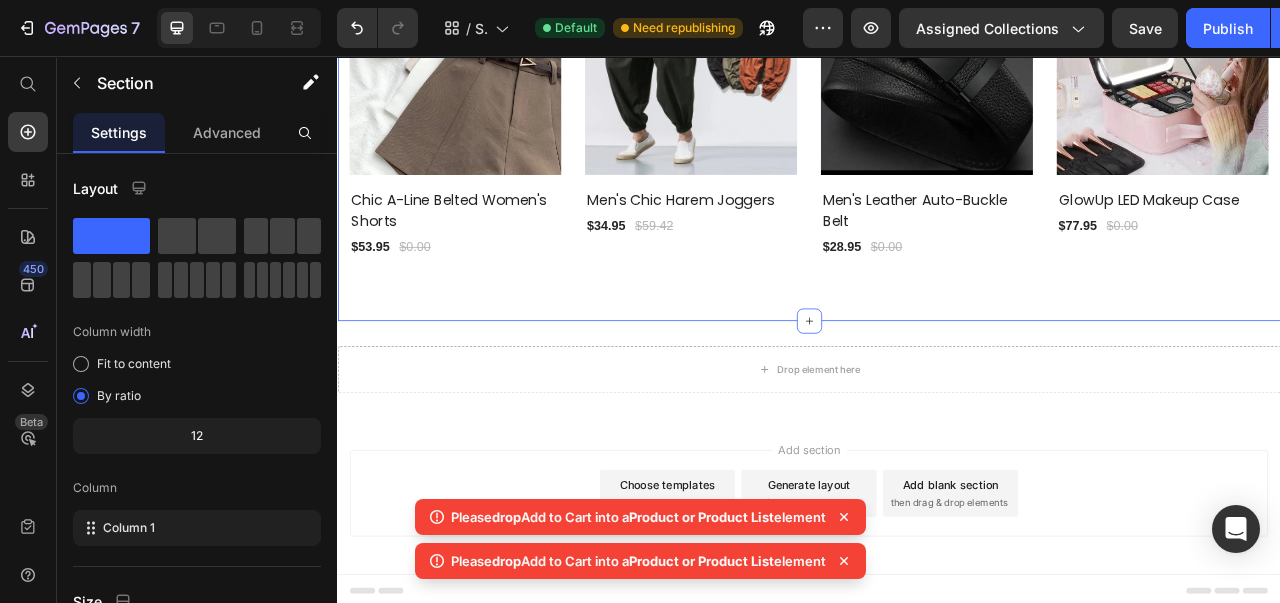 click on "Explore Our Best Sellers Heading Row (P) Images 0% off Product Badge Row Chic A-Line Belted Women's Shorts (P) Title $53.95 (P) Price $0.00 (P) Price Row Row (P) Images 41% off Product Badge Row Men's Chic Harem Joggers (P) Title $34.95 (P) Price $59.42 (P) Price Row Row (P) Images 0% off Product Badge Row Men's Leather Auto-Buckle Belt (P) Title $28.95 (P) Price $0.00 (P) Price Row Row (P) Images 0% off Product Badge Row GlowUp LED Makeup Case (P) Title $77.95 (P) Price $0.00 (P) Price Row Row Product List Row Section 1   You can create reusable sections Create Theme Section AI Content Write with GemAI What would you like to describe here? Tone and Voice Persuasive Product Show more Generate" at bounding box center [937, 78] 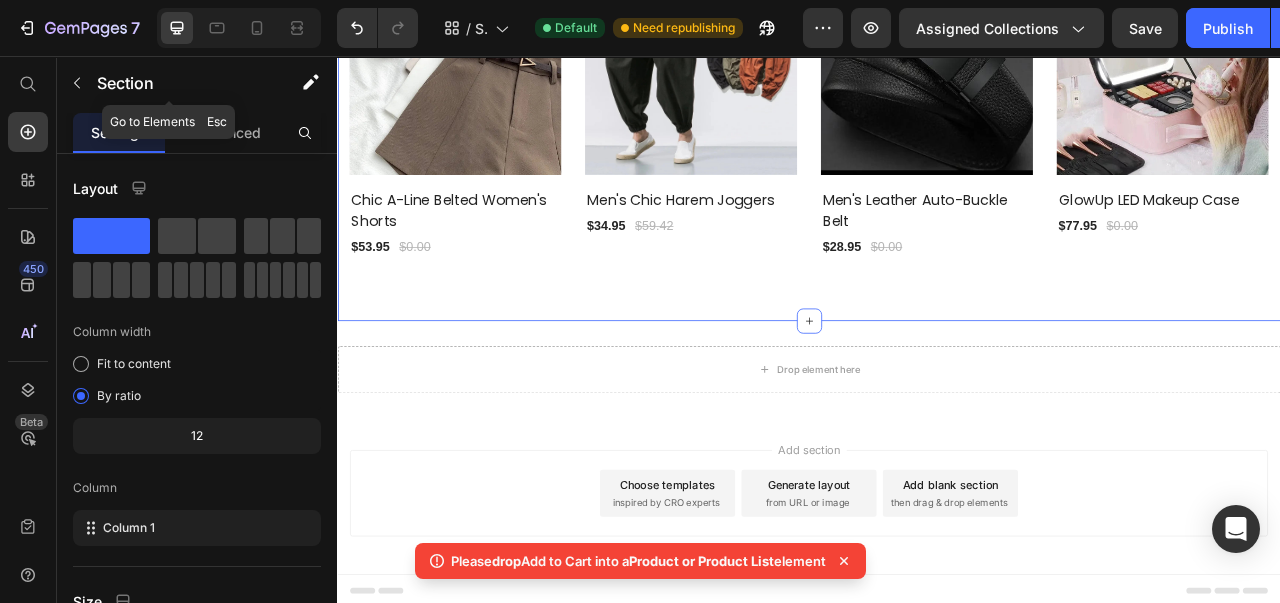 click 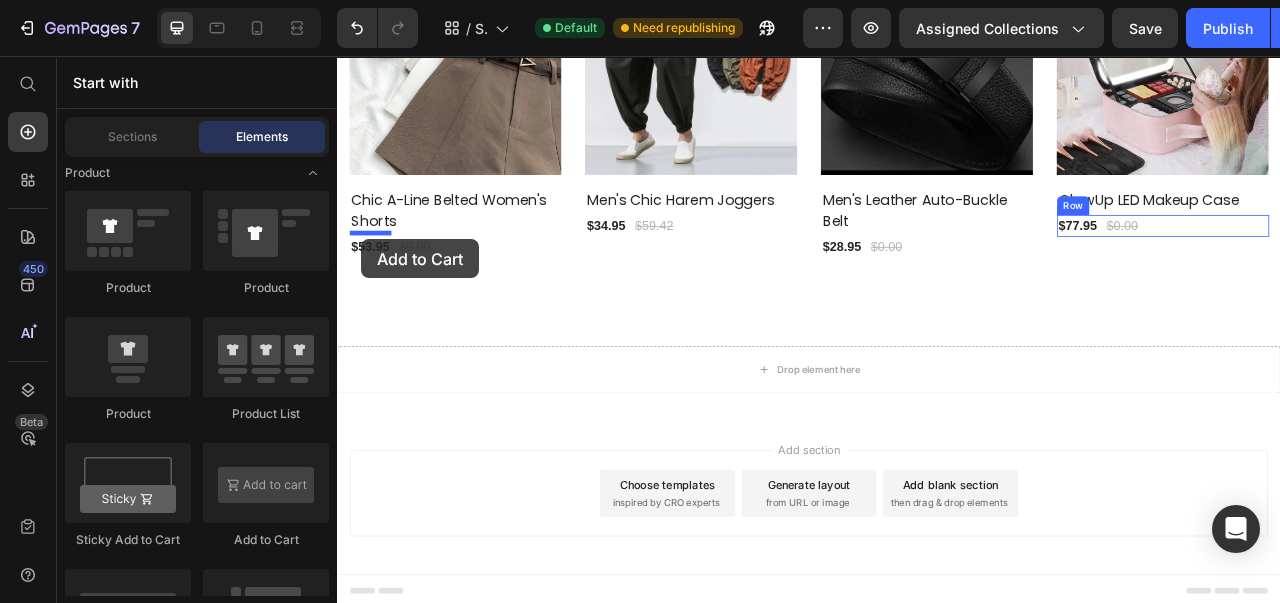 drag, startPoint x: 583, startPoint y: 538, endPoint x: 367, endPoint y: 289, distance: 329.63162 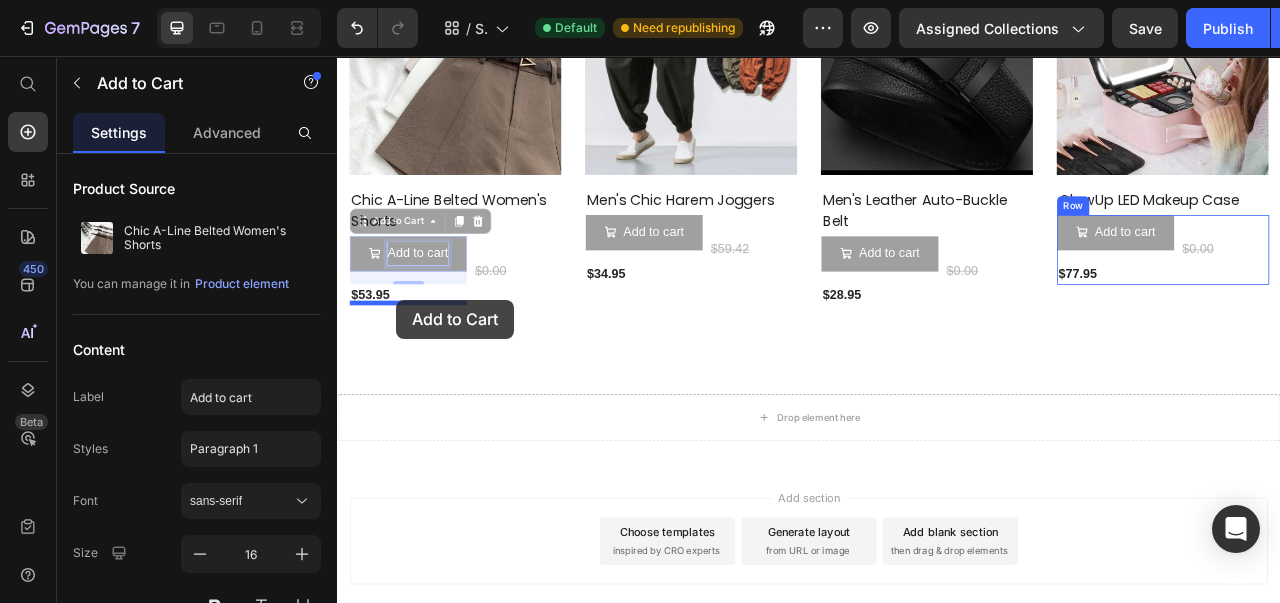 drag, startPoint x: 423, startPoint y: 294, endPoint x: 407, endPoint y: 366, distance: 73.756355 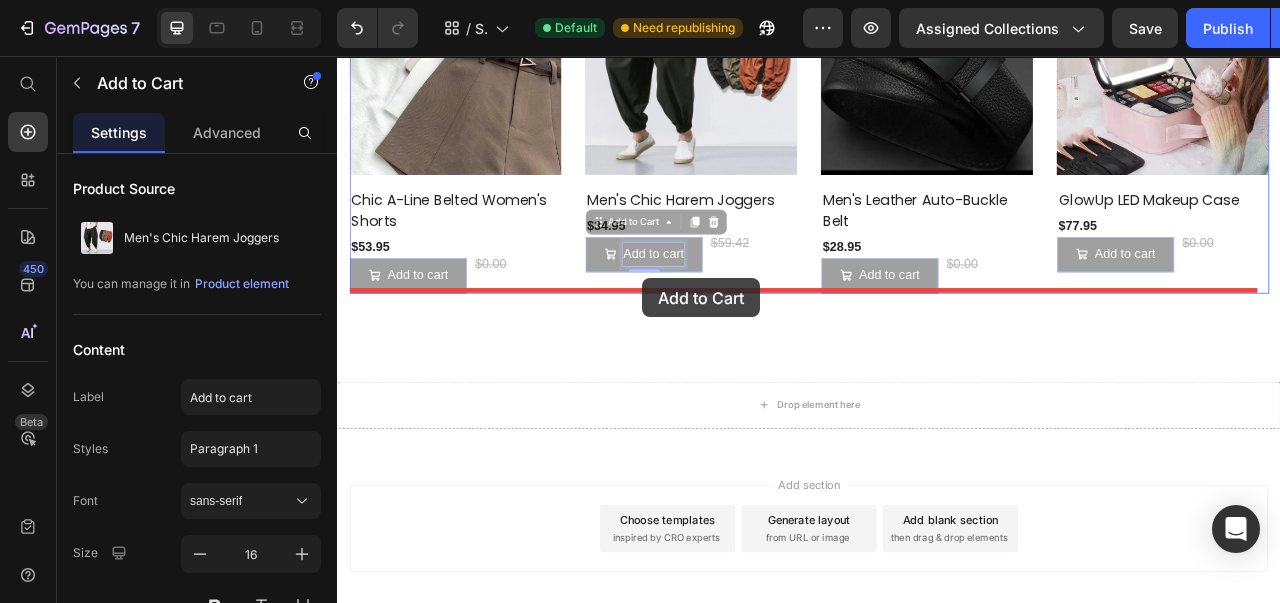 drag, startPoint x: 725, startPoint y: 307, endPoint x: 725, endPoint y: 339, distance: 32 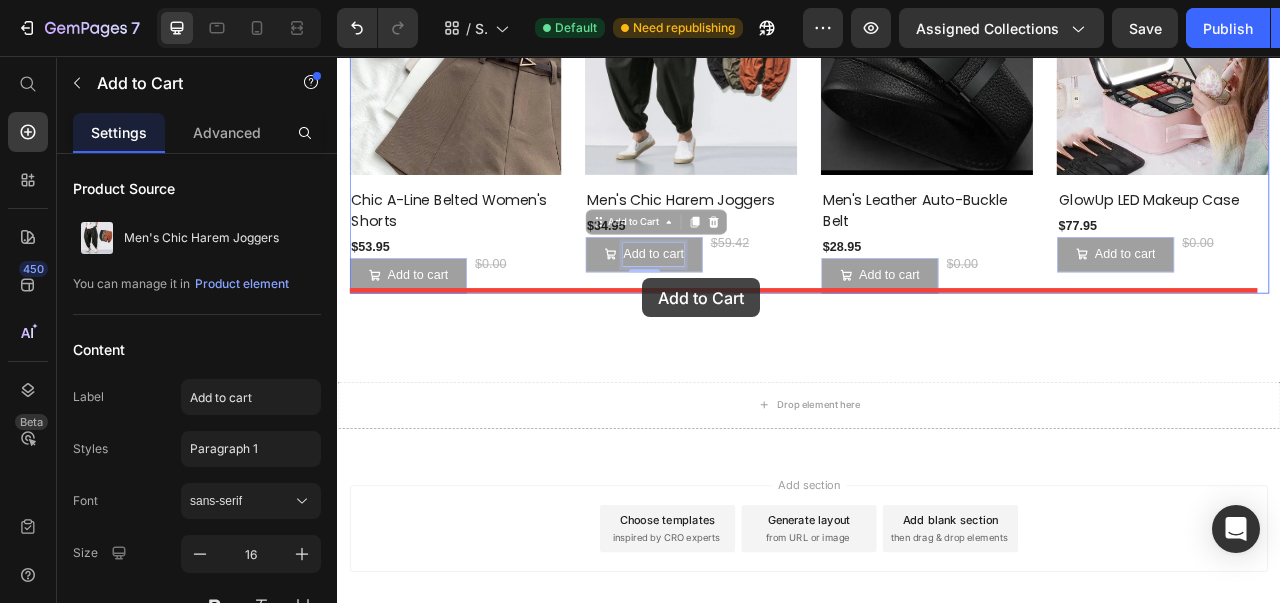 click on "Explore Our Best Sellers Heading Row (P) Images 0% off Product Badge Row Chic A-Line Belted Women's Shorts (P) Title $53.95 (P) Price
Add to cart Add to Cart   16
Add to cart Add to Cart   16 $0.00 (P) Price Row Row (P) Images 41% off Product Badge Row Men's Chic Harem Joggers (P) Title $34.95 (P) Price
Add to cart Add to Cart   0
Add to cart Add to Cart   0 $59.42 (P) Price Row Row (P) Images 0% off Product Badge Row Men's Leather Auto-Buckle Belt (P) Title $28.95 (P) Price
Add to cart Add to Cart   0
Add to cart Add to Cart   0 $0.00 (P) Price Row Row (P) Images 0% off Product Badge Row GlowUp LED Makeup Case (P) Title $77.95 (P) Price
Add to cart Add to Cart   0
Add to cart Add to Cart   0 $0.00 (P) Price Row Row Product List Row Section 1
Drop element here Section 2 Root
Start with Sections from sidebar Add sections Add elements" at bounding box center [937, 262] 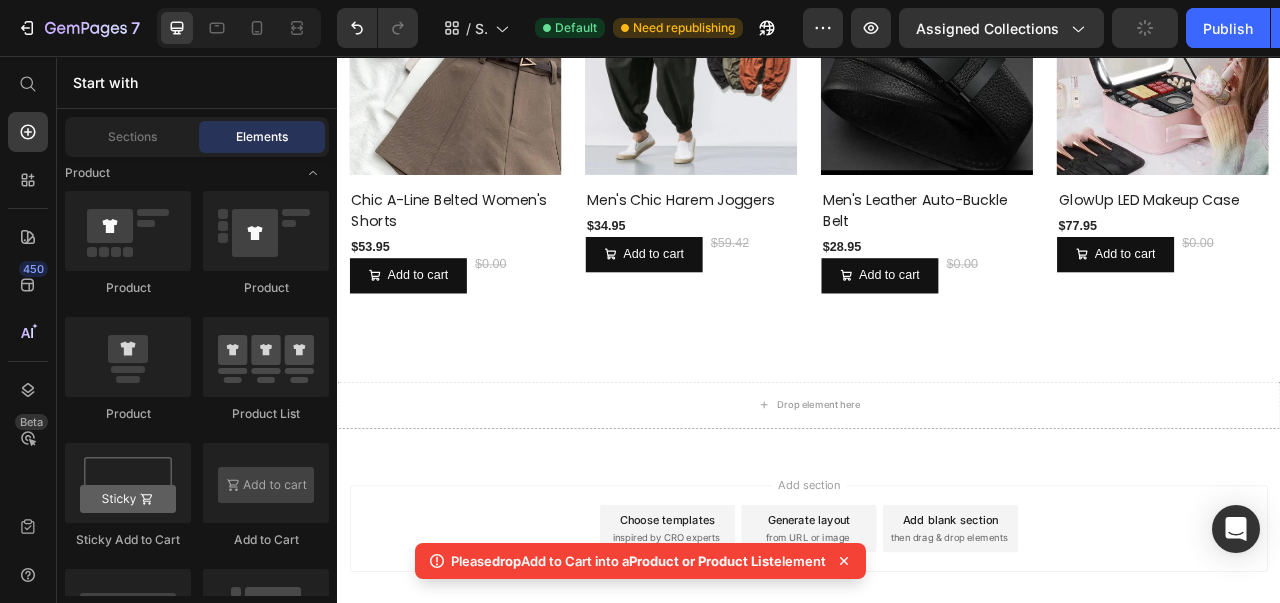 click on "Add section Choose templates inspired by CRO experts Generate layout from URL or image Add blank section then drag & drop elements" at bounding box center [937, 658] 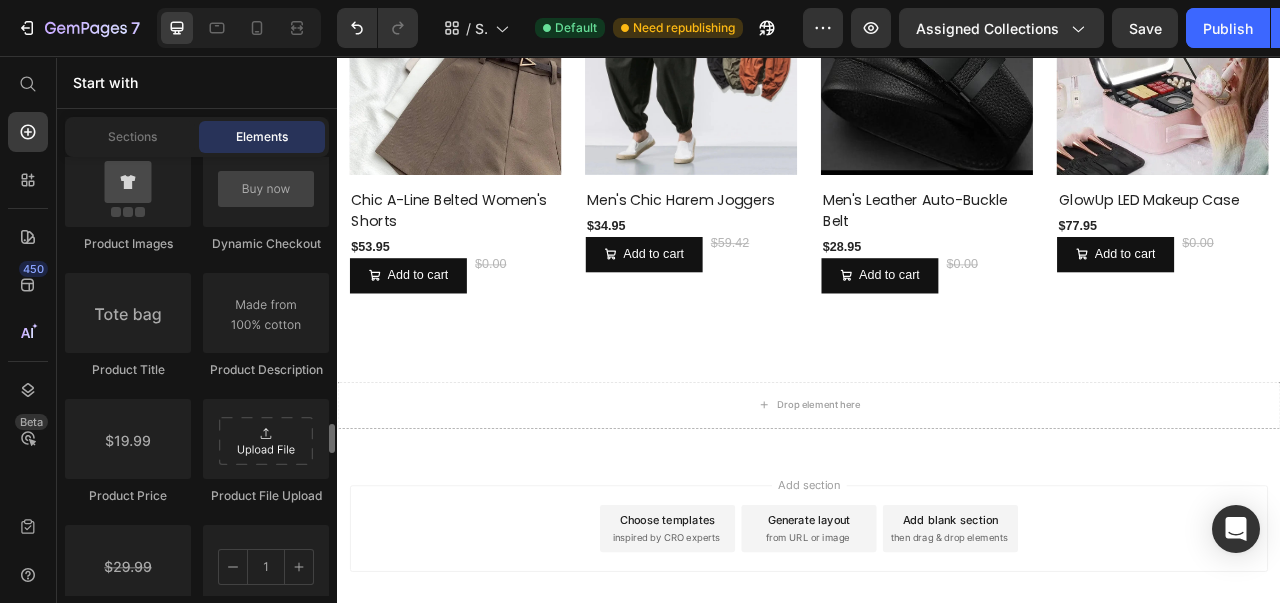 scroll, scrollTop: 3179, scrollLeft: 0, axis: vertical 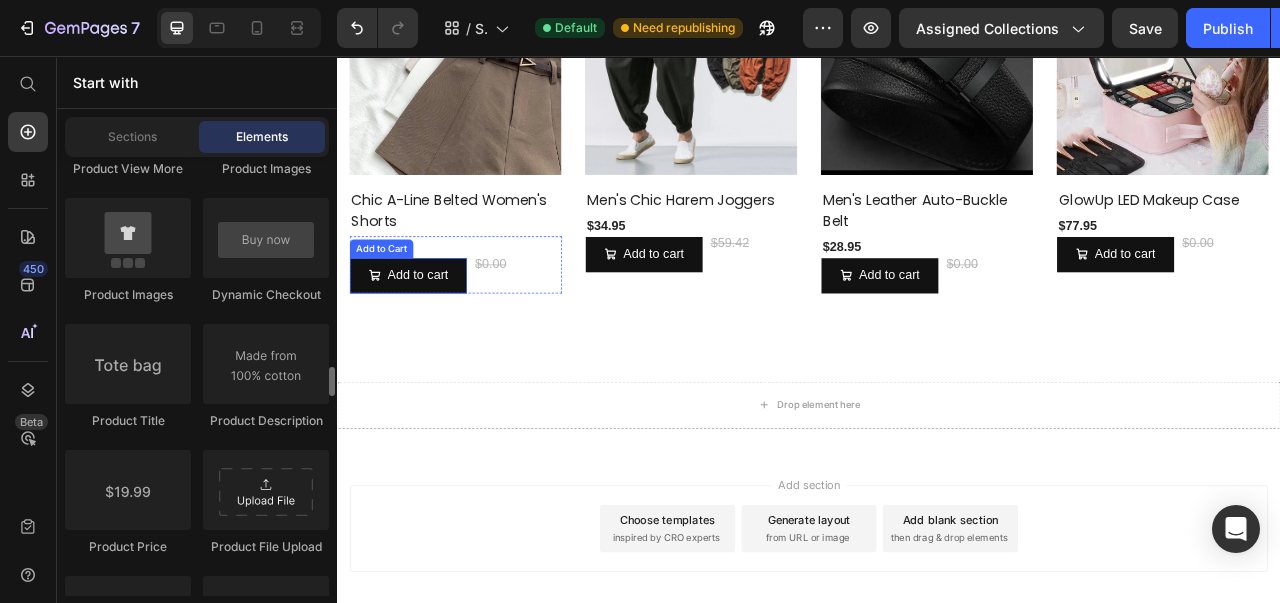click 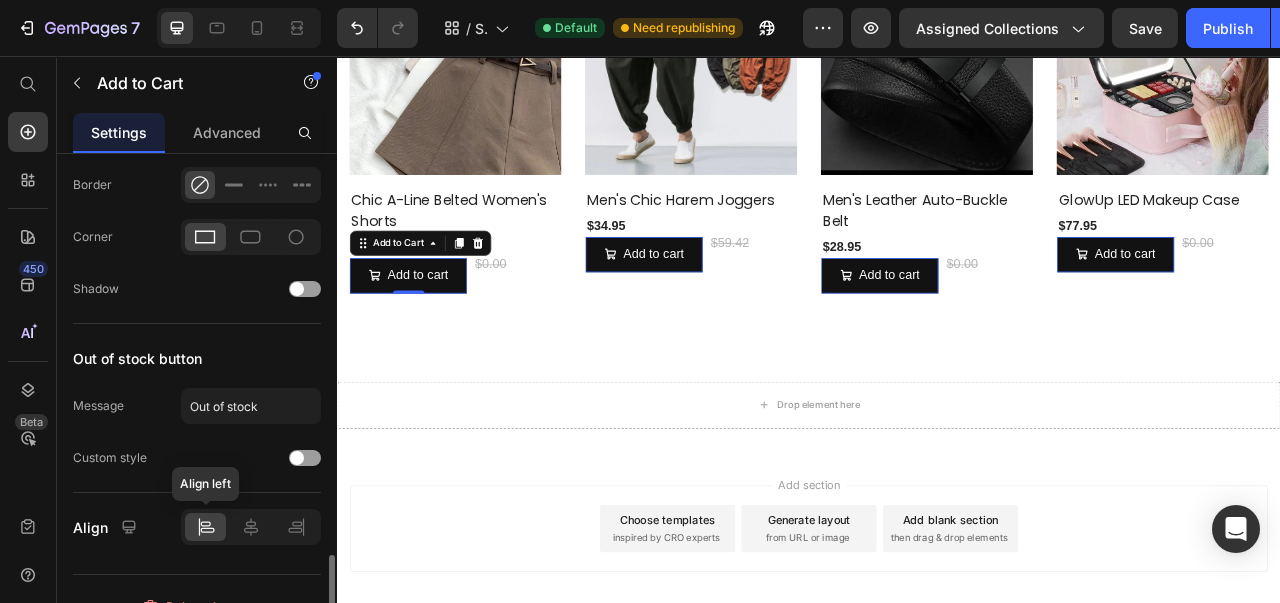 scroll, scrollTop: 1461, scrollLeft: 0, axis: vertical 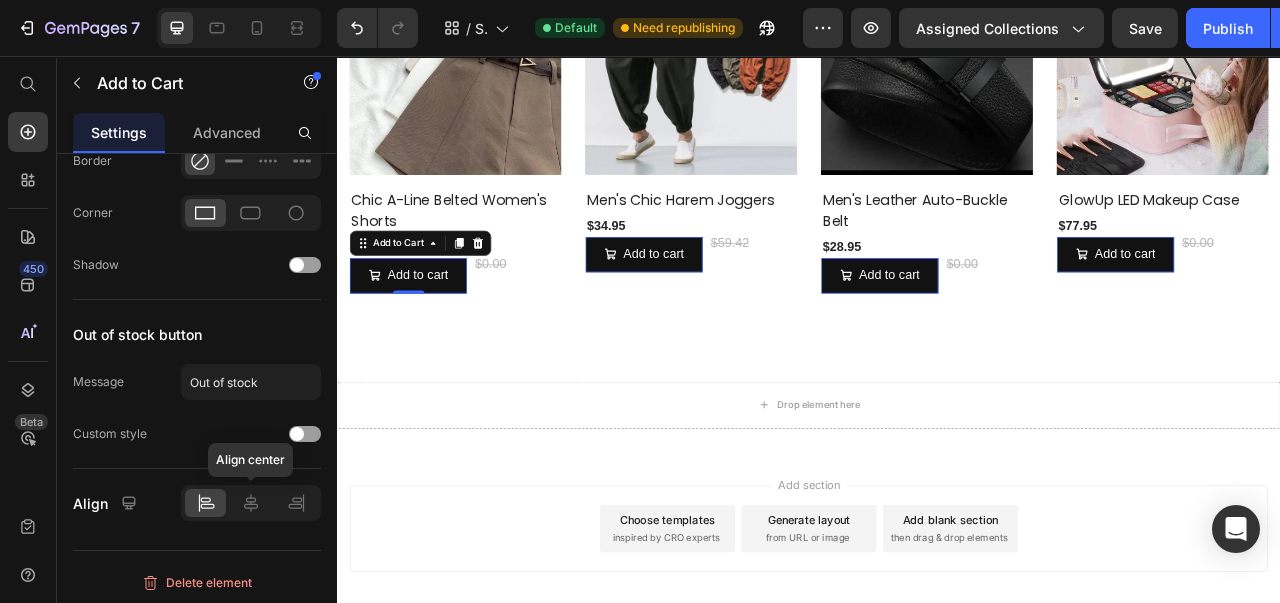 click 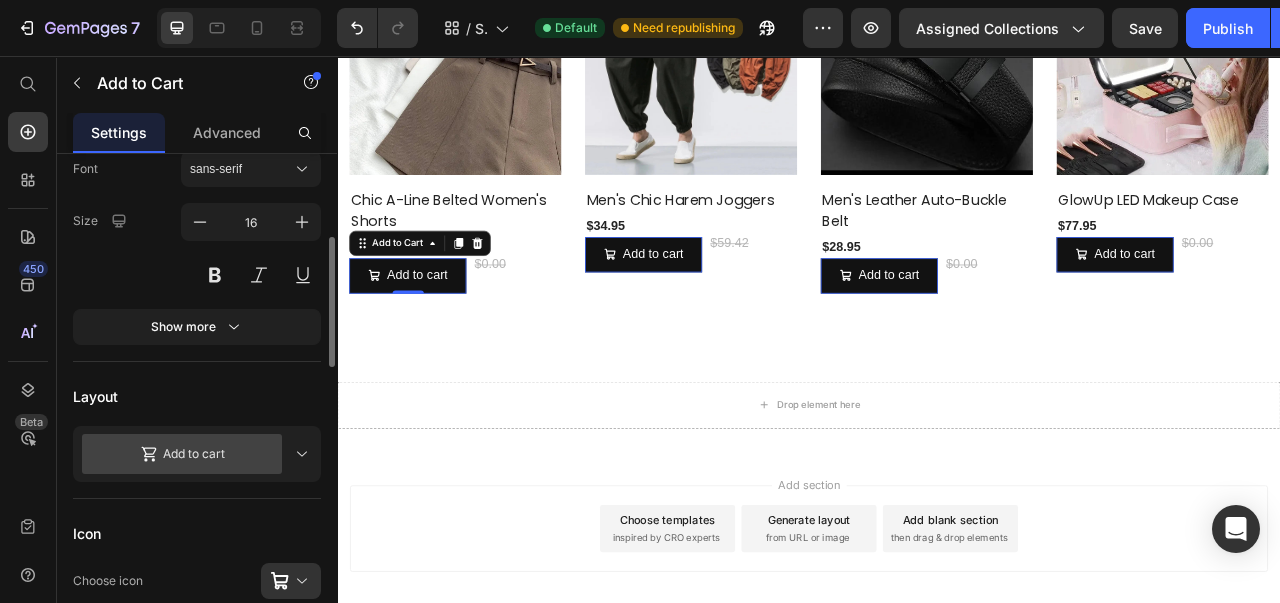 scroll, scrollTop: 222, scrollLeft: 0, axis: vertical 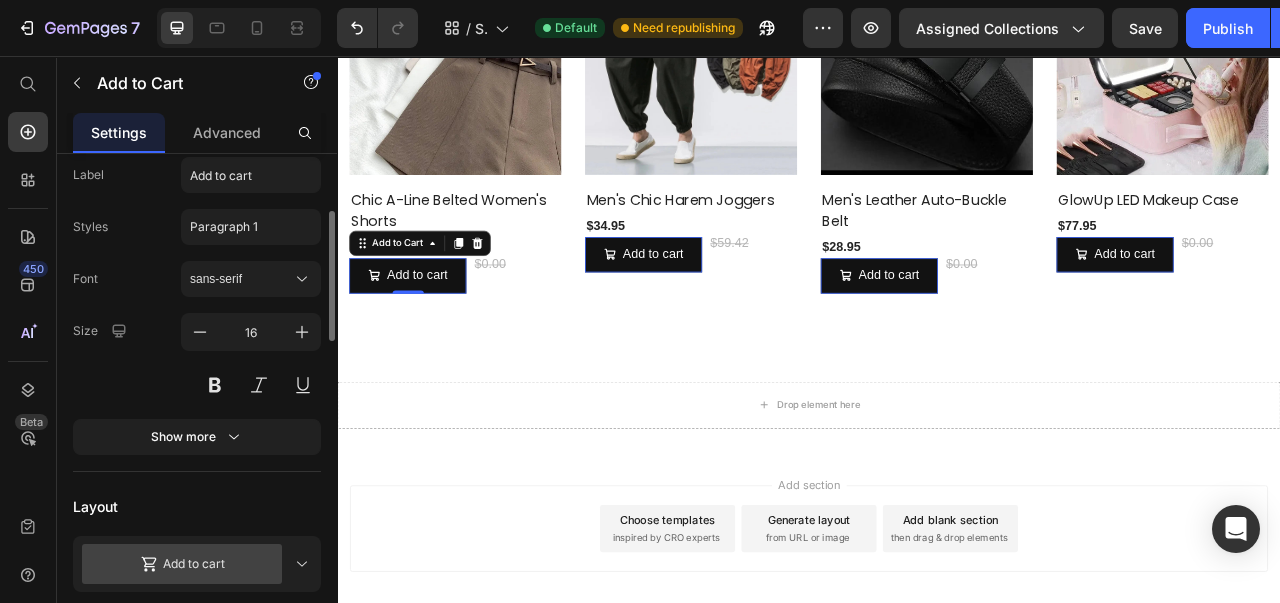 click on "sans-serif" at bounding box center [251, 279] 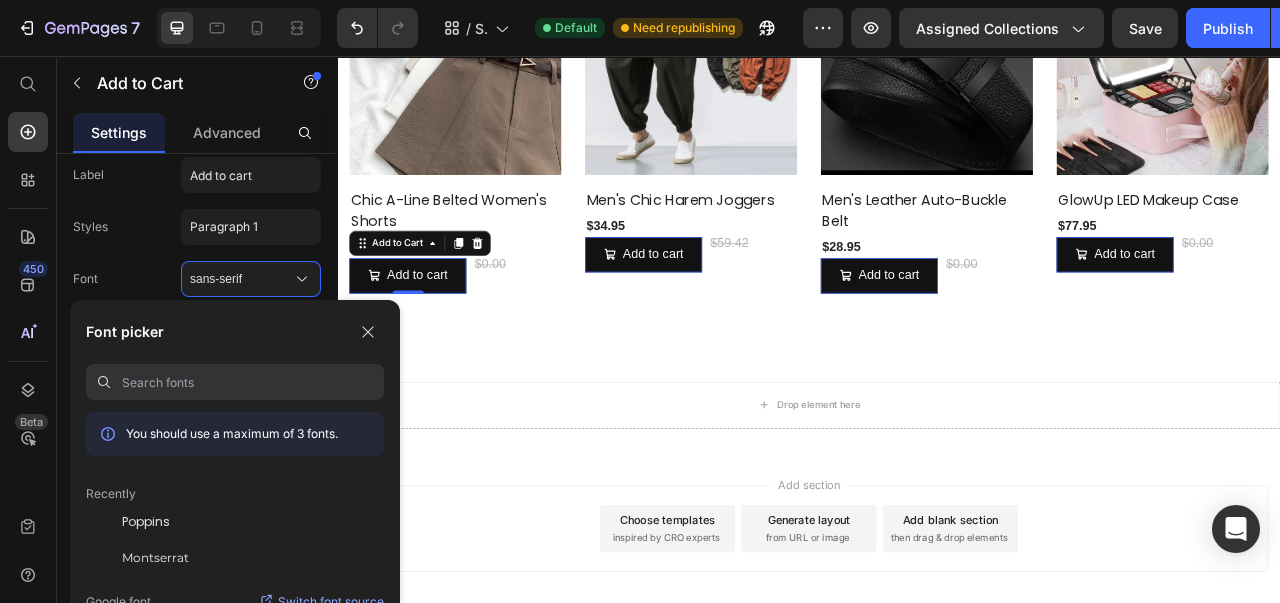 click on "Poppins" 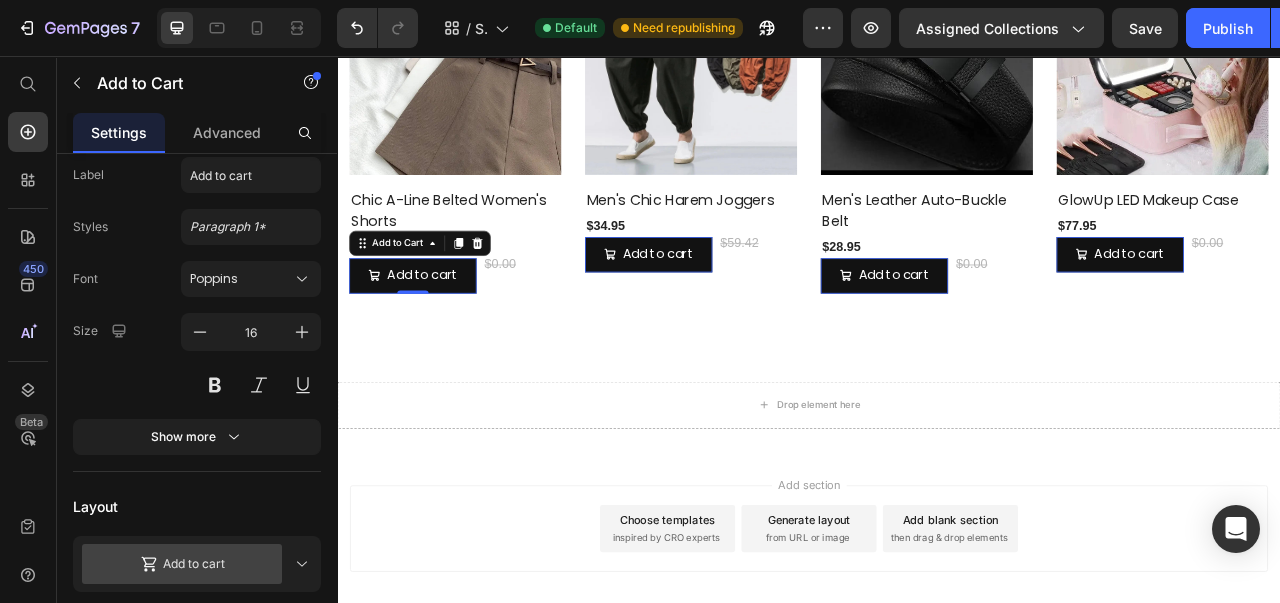 click 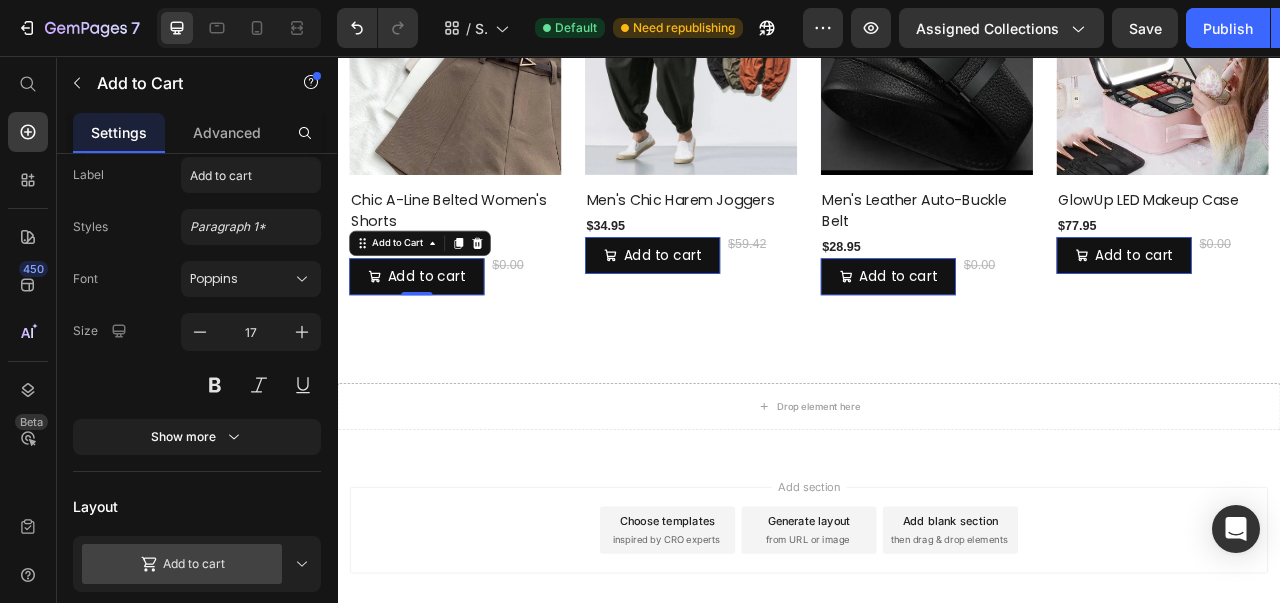 click 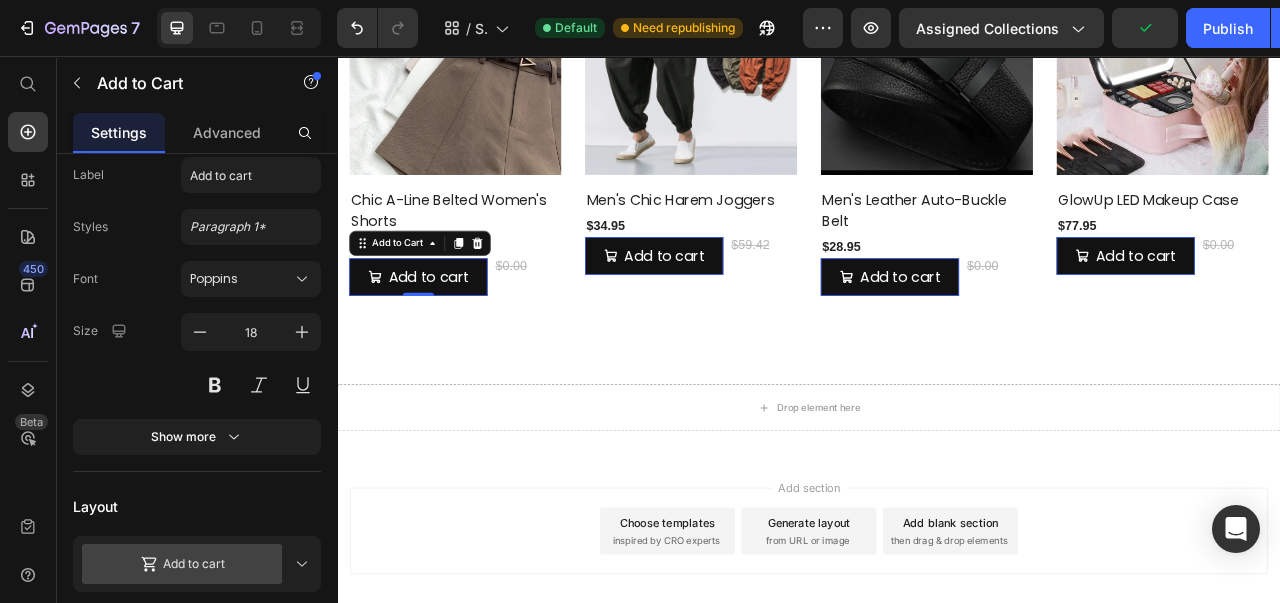 click 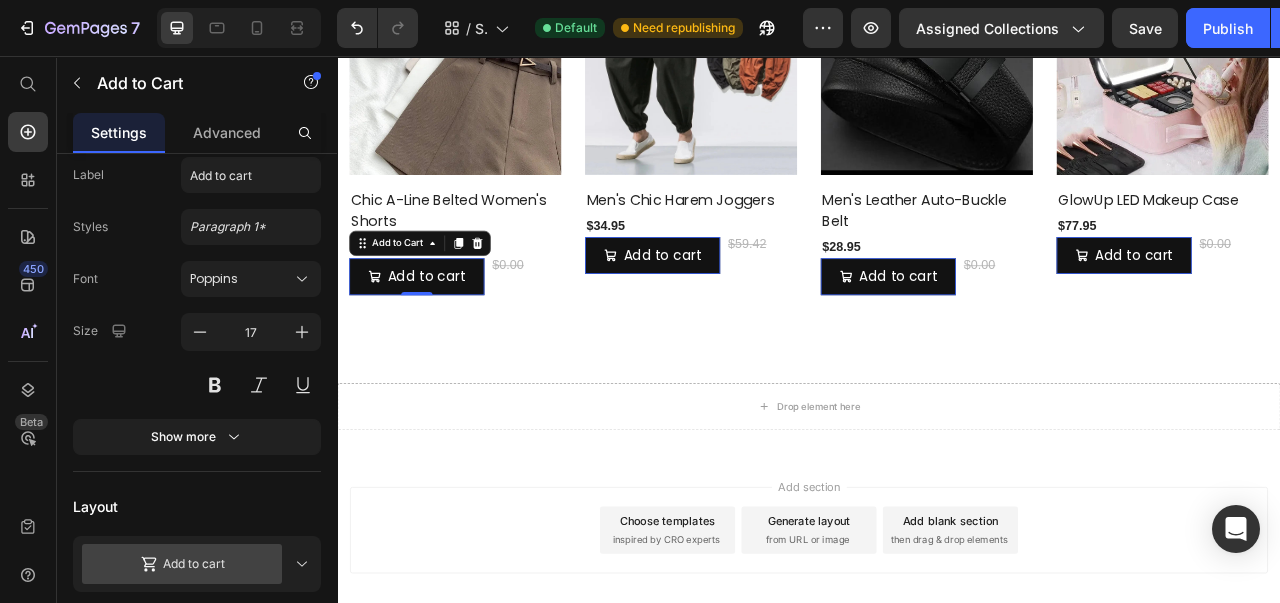 click on "Layout" at bounding box center [197, 506] 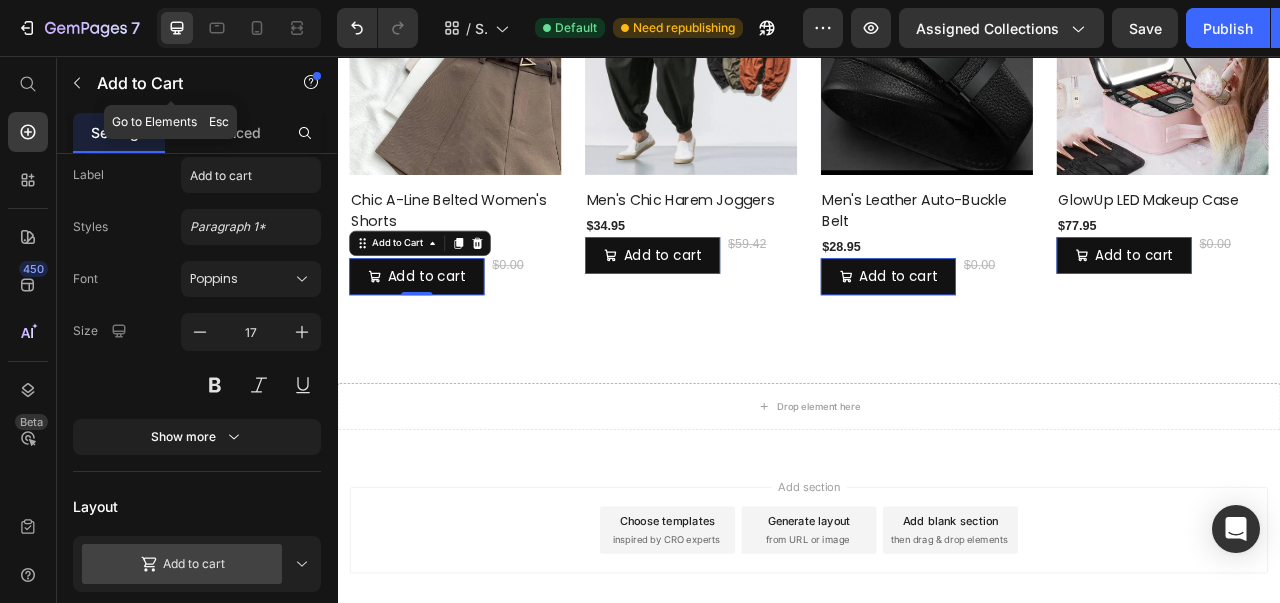click on "Add to Cart" at bounding box center [171, 83] 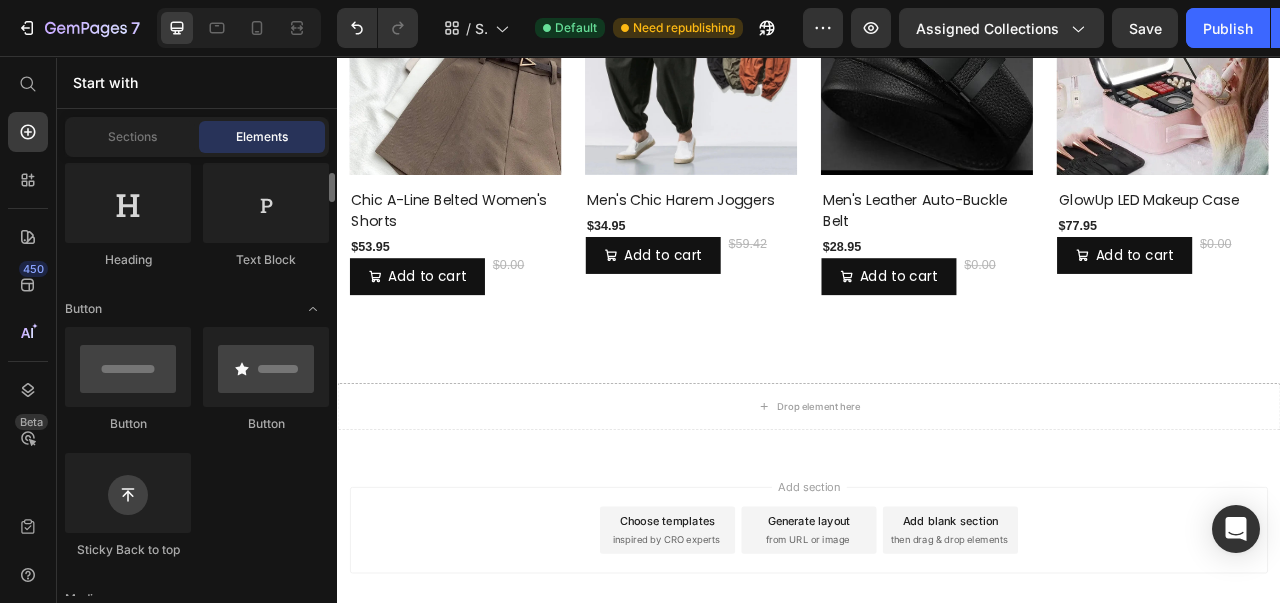 scroll, scrollTop: 329, scrollLeft: 0, axis: vertical 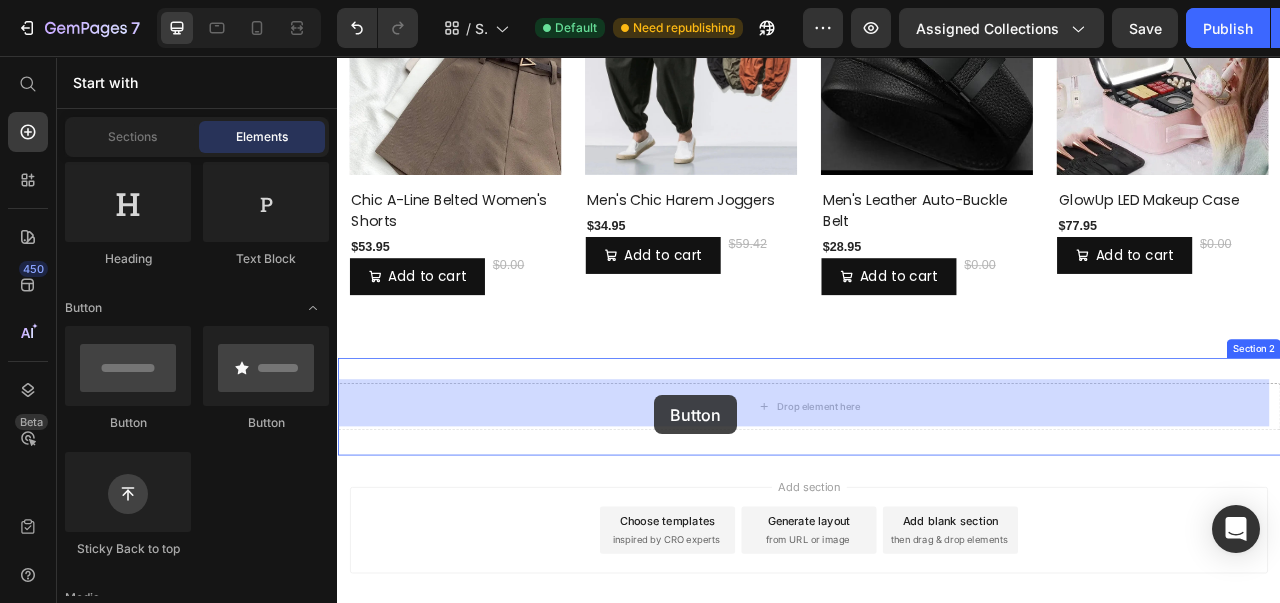 drag, startPoint x: 578, startPoint y: 441, endPoint x: 753, endPoint y: 483, distance: 179.96944 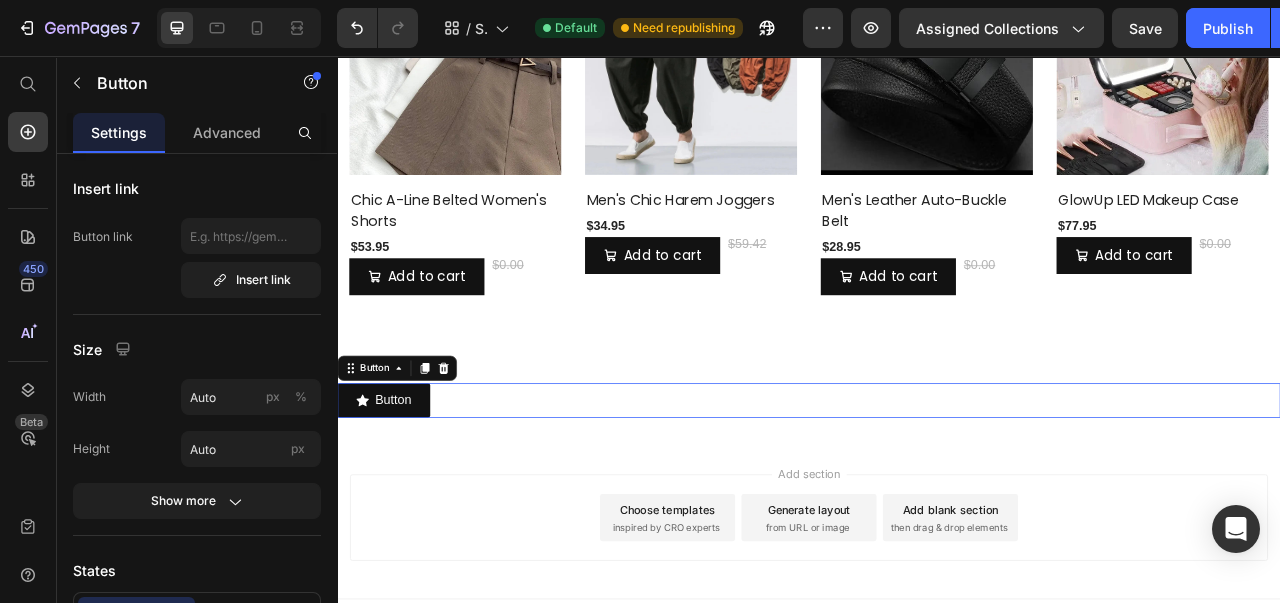 scroll, scrollTop: 0, scrollLeft: 0, axis: both 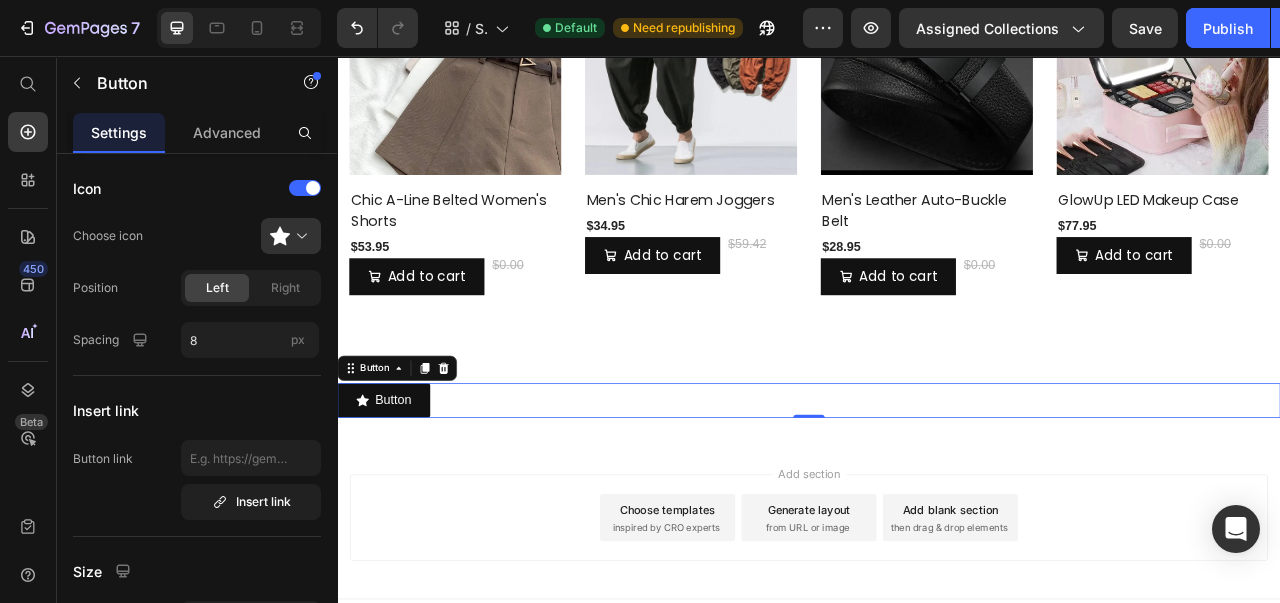 click at bounding box center (472, 454) 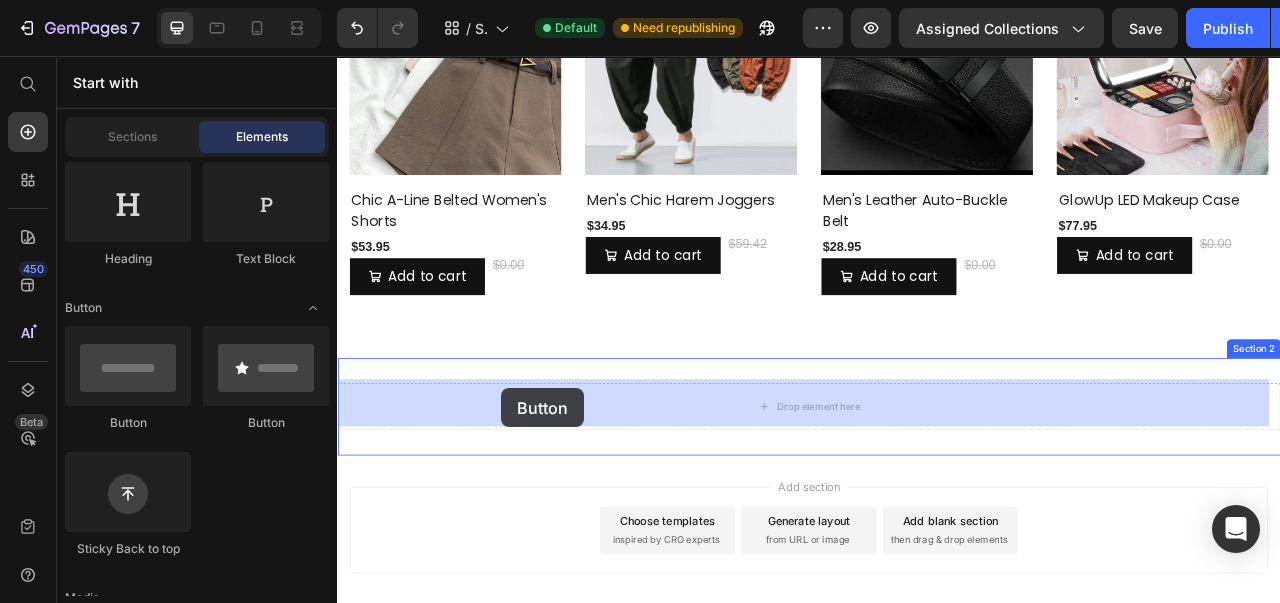 drag, startPoint x: 463, startPoint y: 447, endPoint x: 549, endPoint y: 476, distance: 90.75792 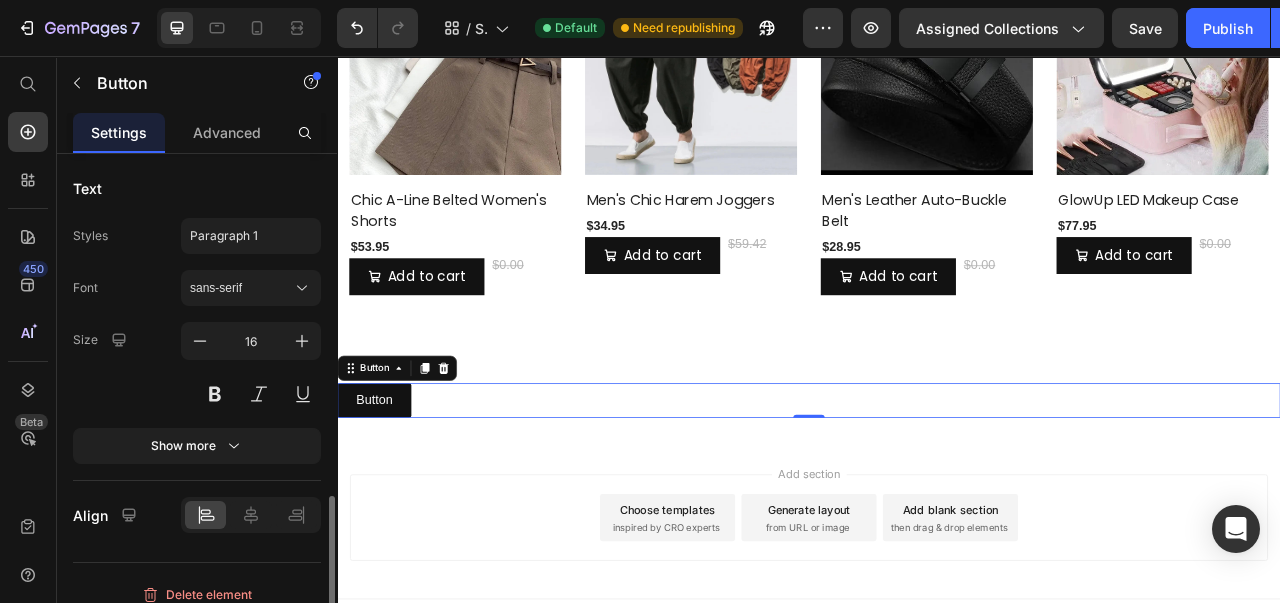 scroll, scrollTop: 935, scrollLeft: 0, axis: vertical 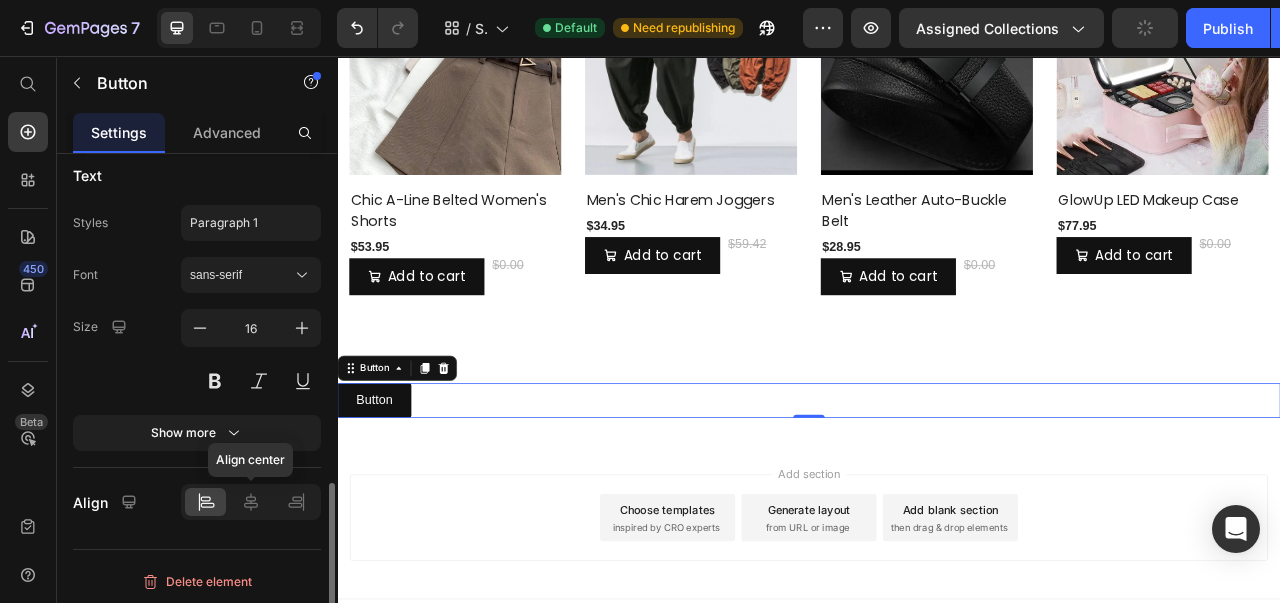 click 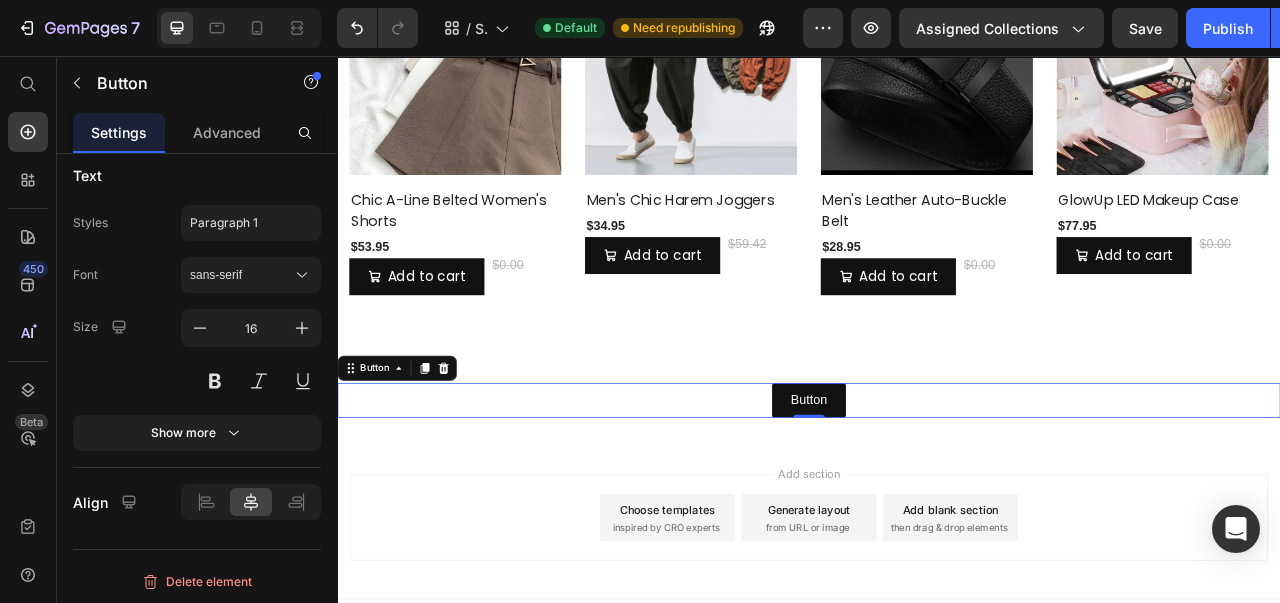click at bounding box center [302, 328] 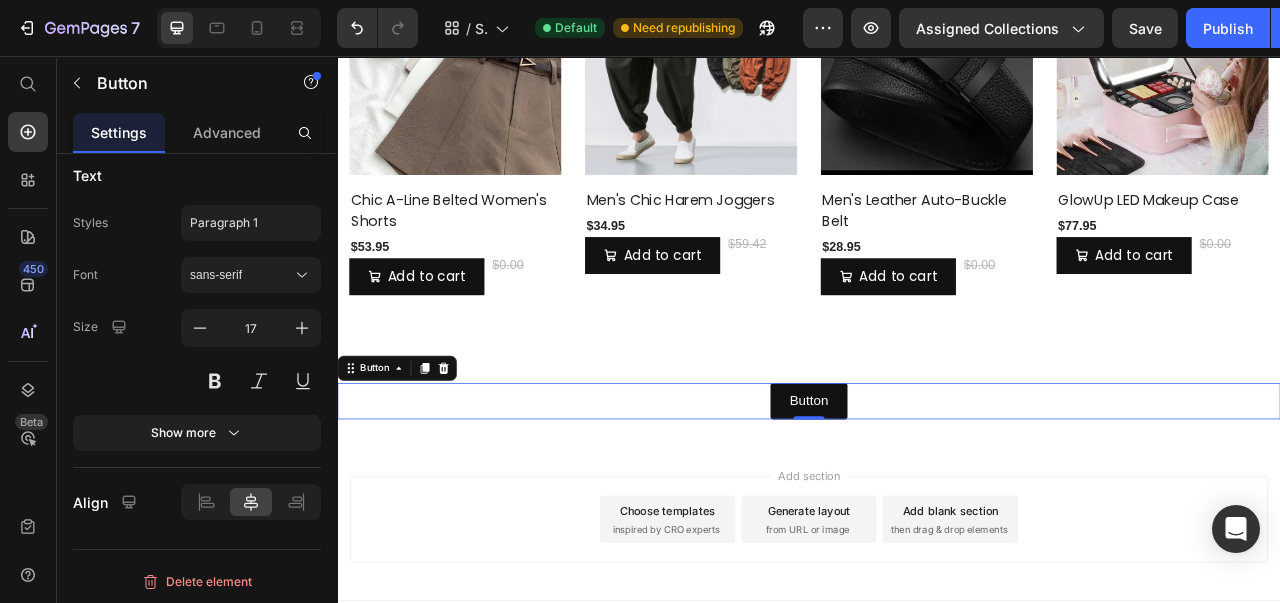 click at bounding box center (302, 328) 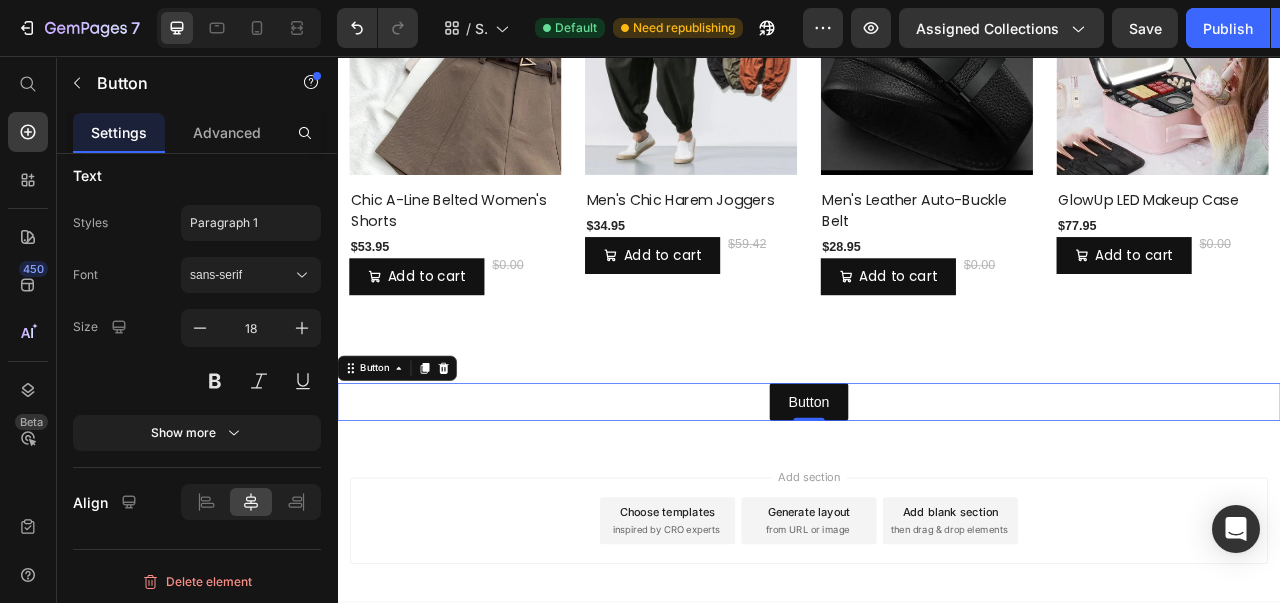 click on "sans-serif" at bounding box center [251, 275] 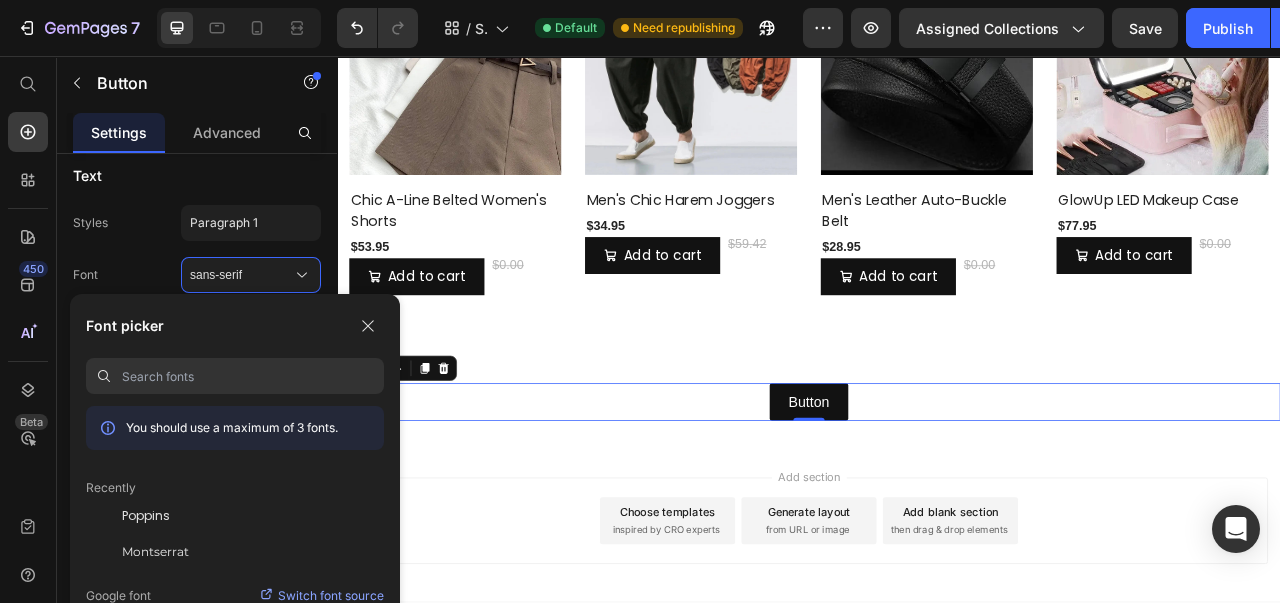 click on "Poppins" 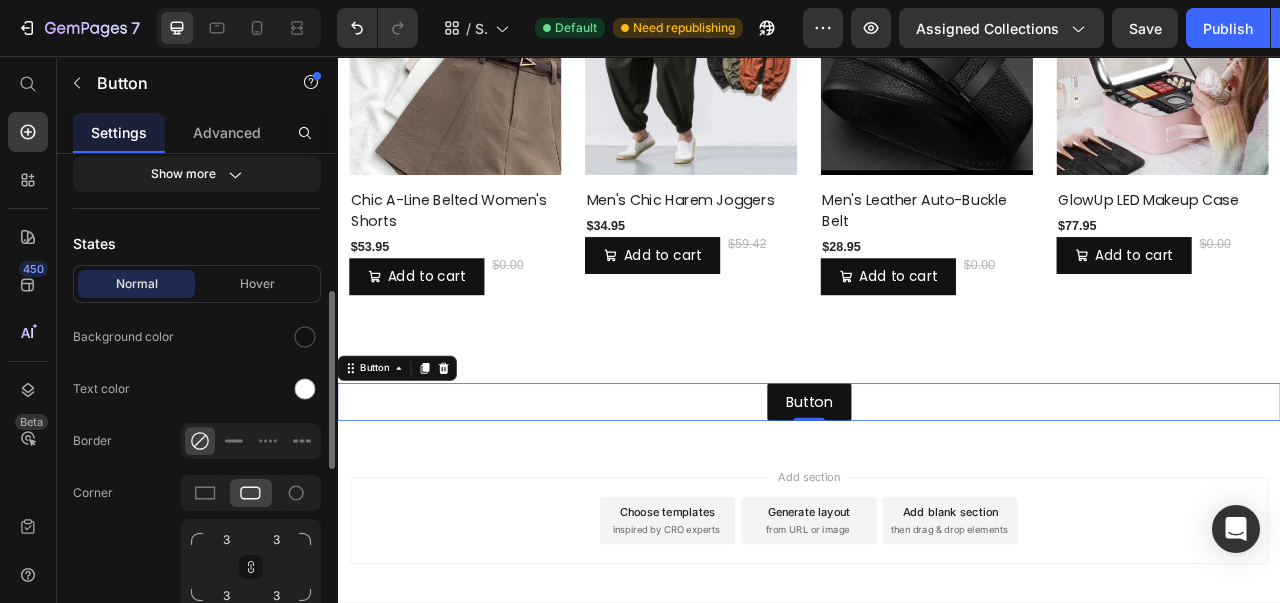 scroll, scrollTop: 391, scrollLeft: 0, axis: vertical 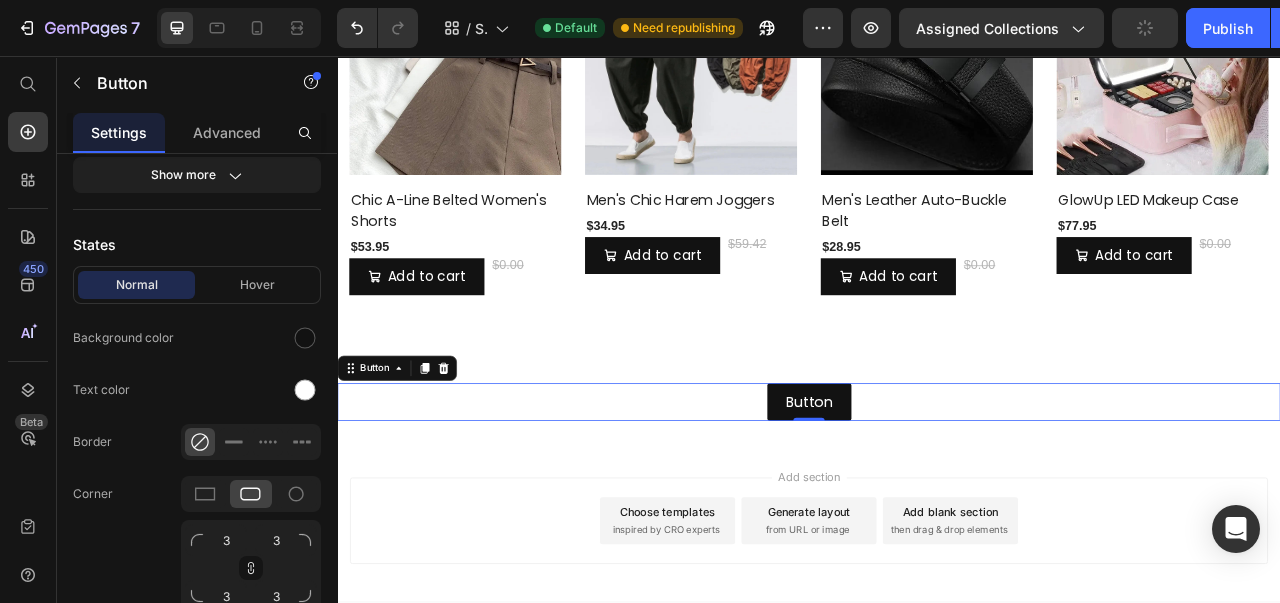 click on "Button" at bounding box center (937, 497) 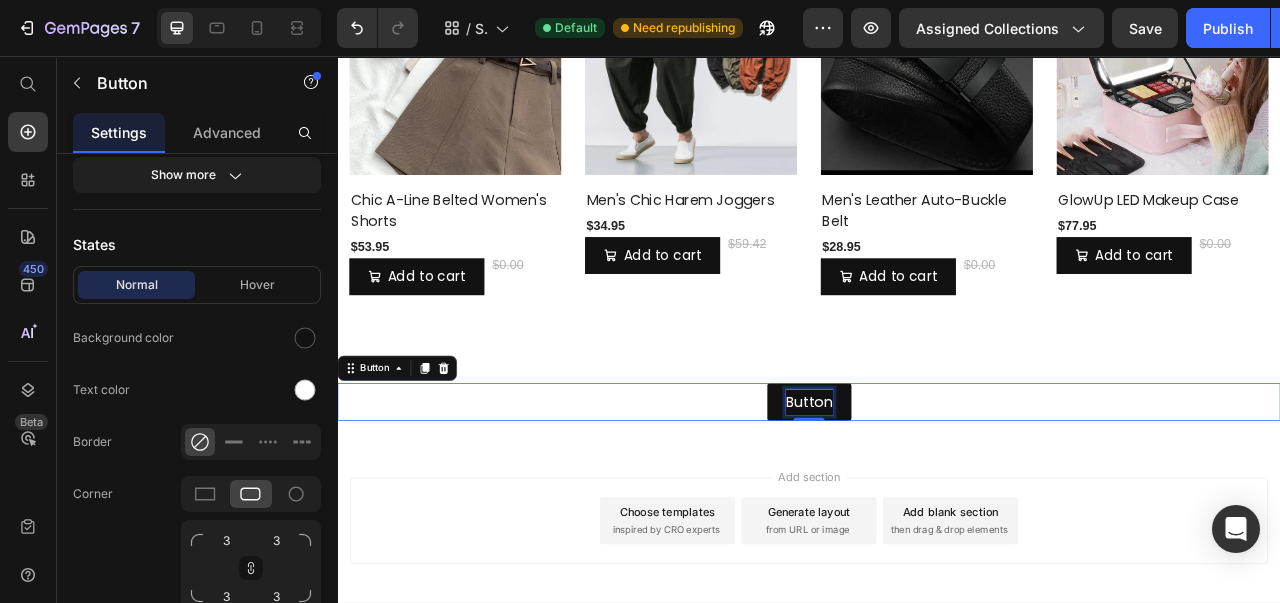 click on "Button" at bounding box center (937, 497) 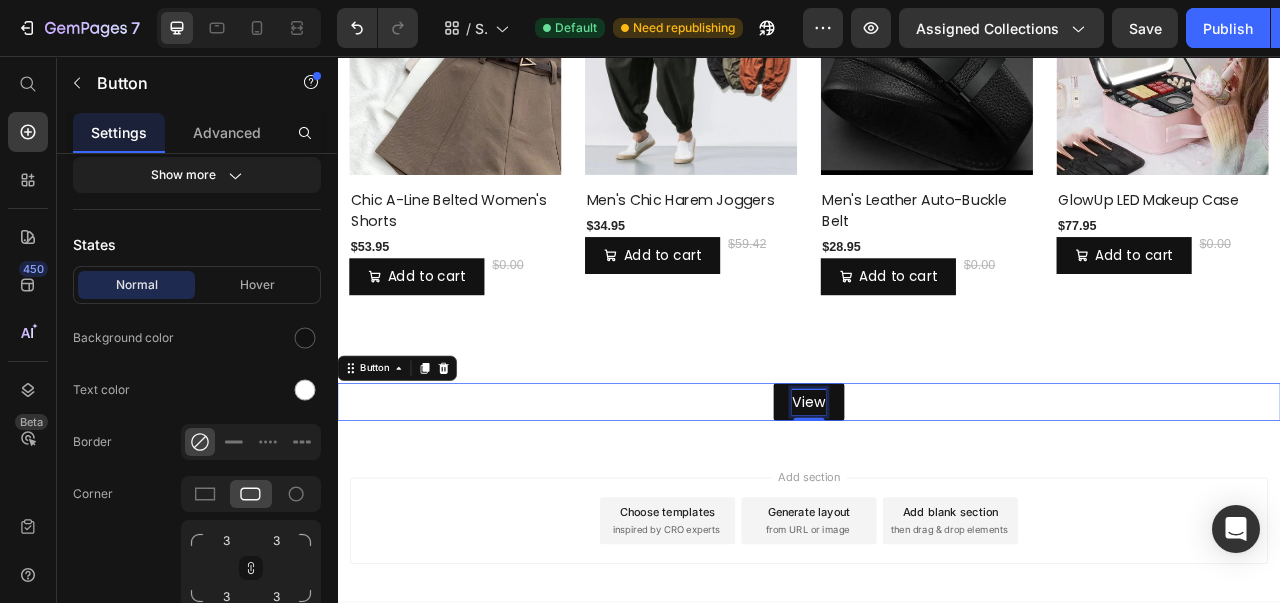 click on "View" at bounding box center [937, 497] 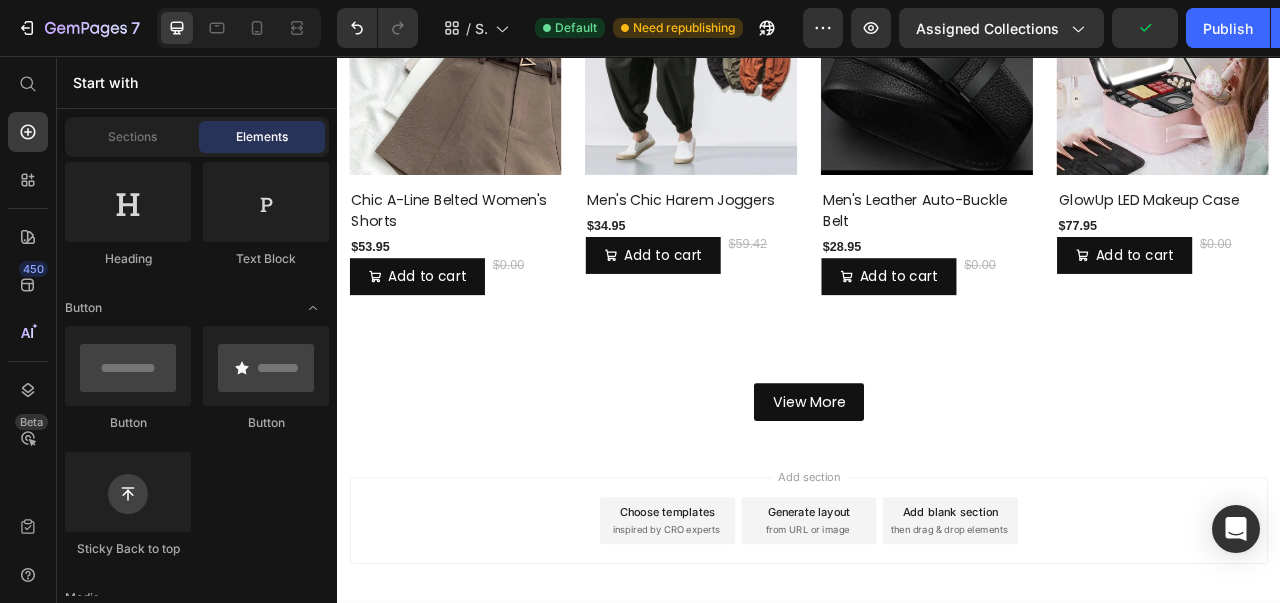 click on "Add section Choose templates inspired by CRO experts Generate layout from URL or image Add blank section then drag & drop elements" at bounding box center (937, 652) 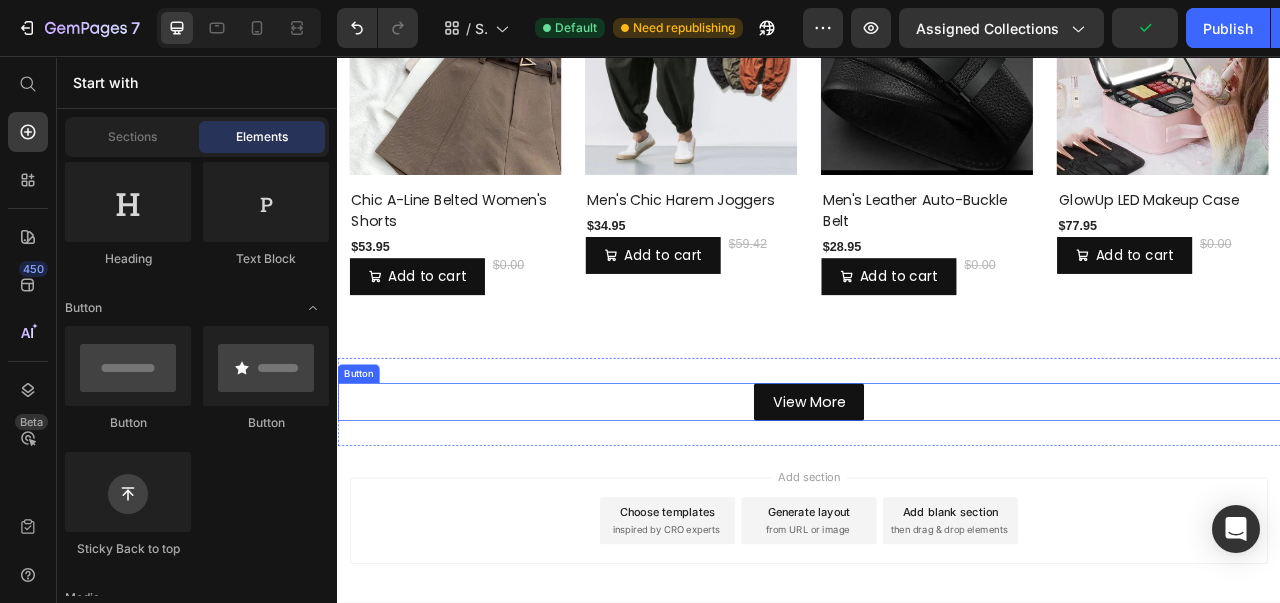 click on "View More" at bounding box center [937, 497] 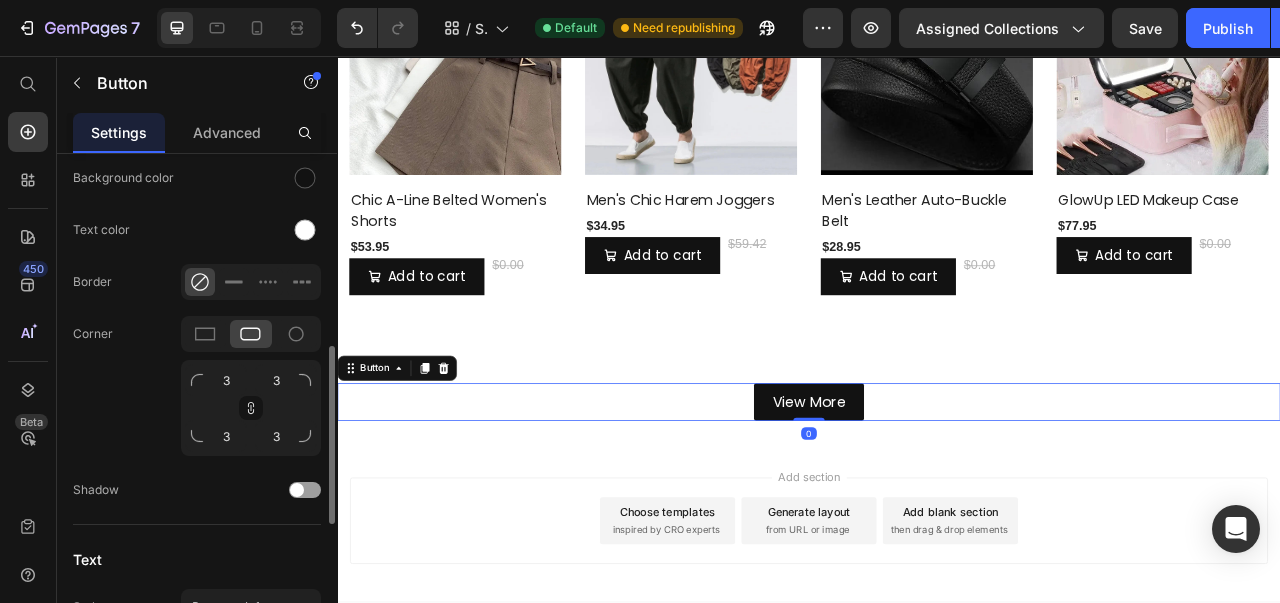 scroll, scrollTop: 0, scrollLeft: 0, axis: both 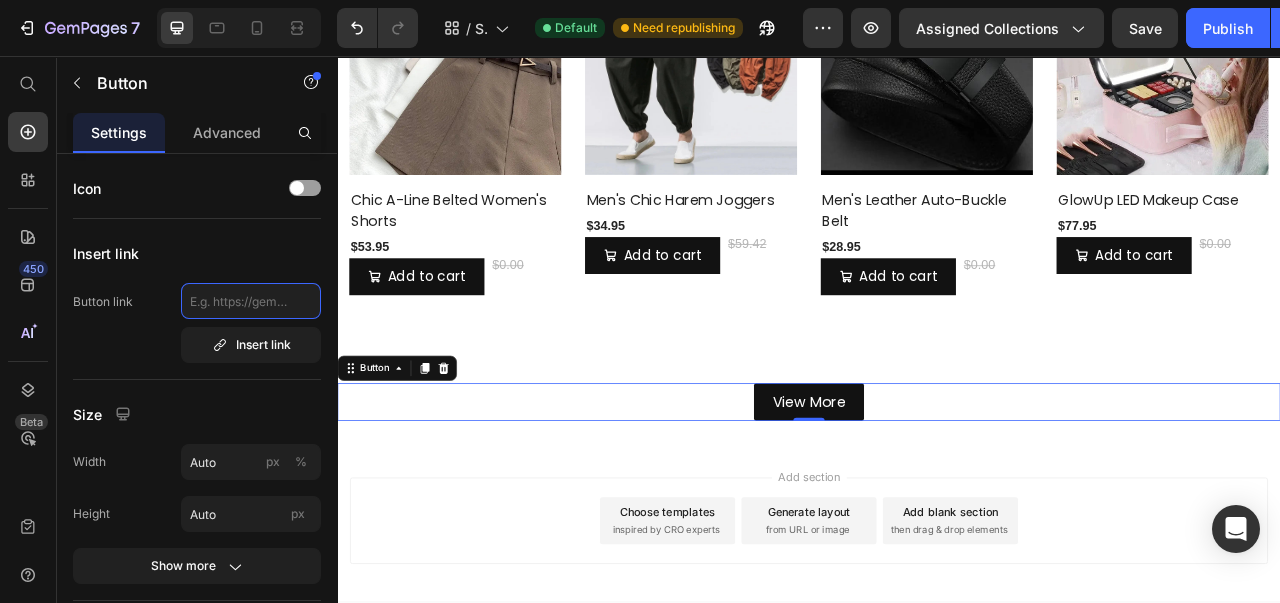 click 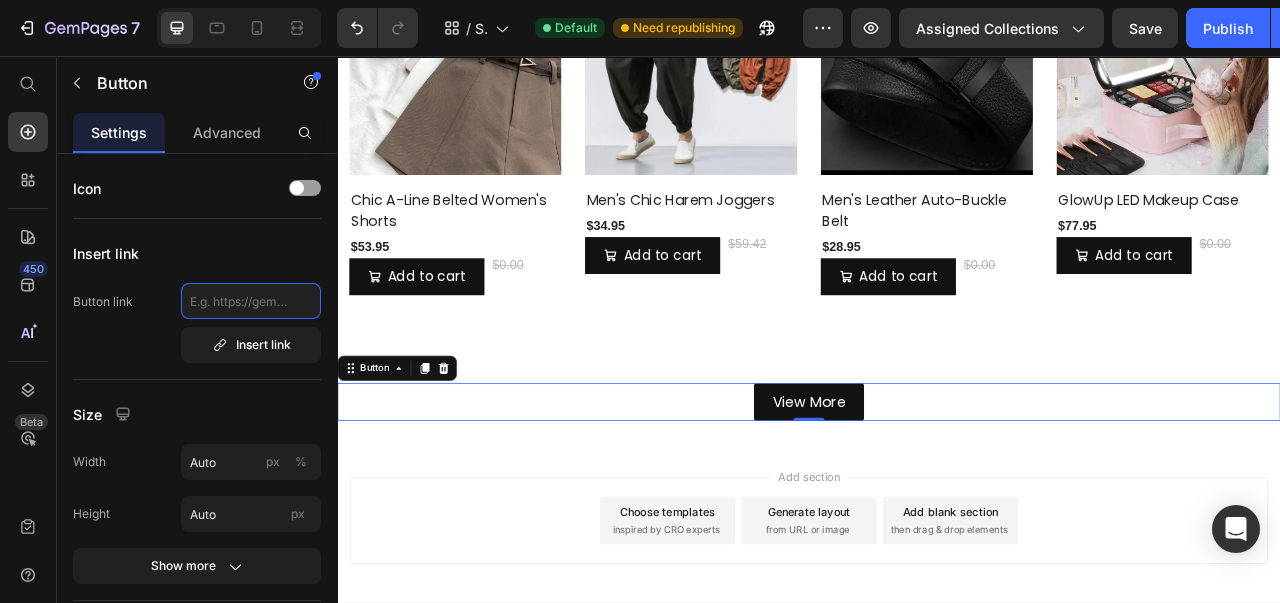 paste on "/collections/all" 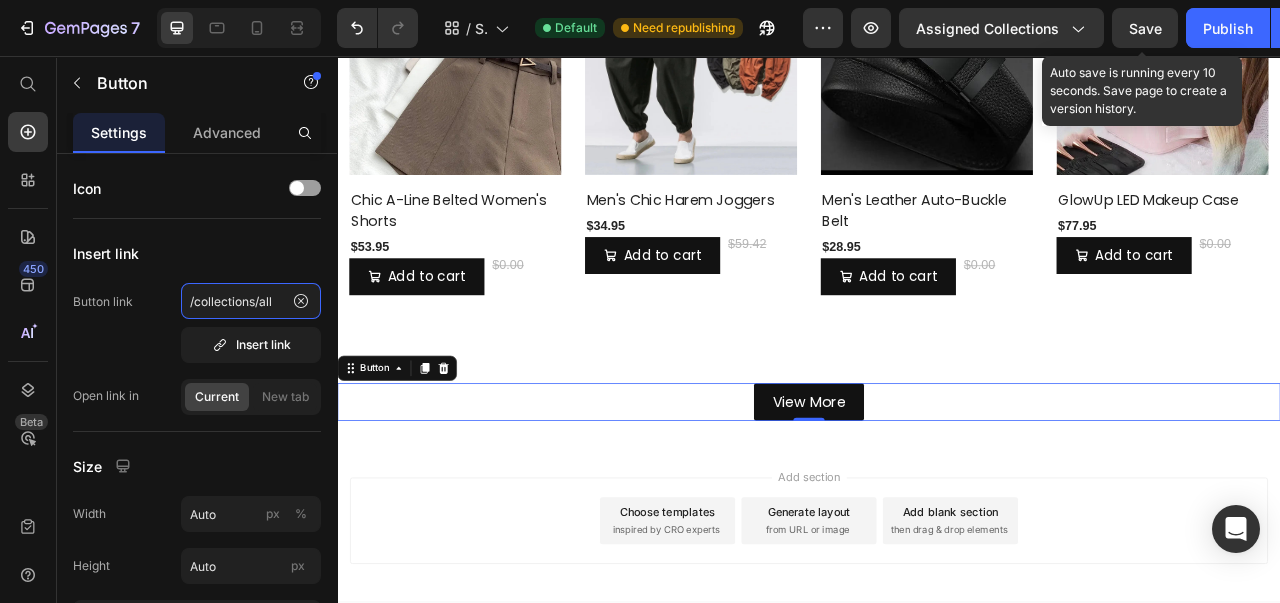 type on "/collections/all" 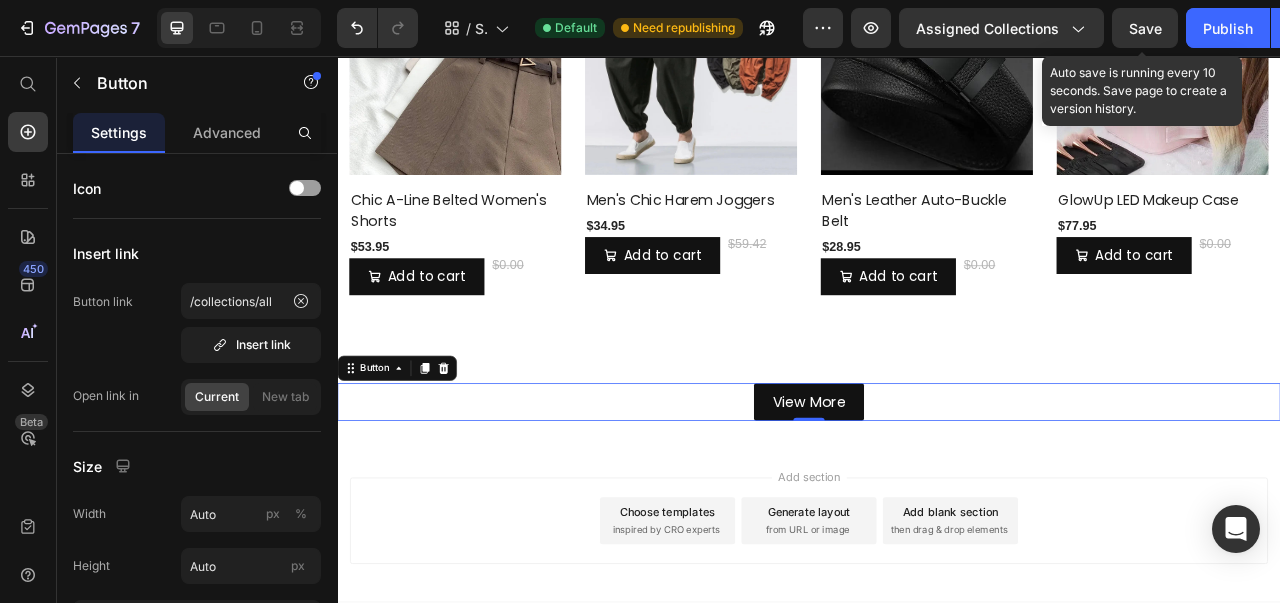 click on "Save" at bounding box center [1145, 28] 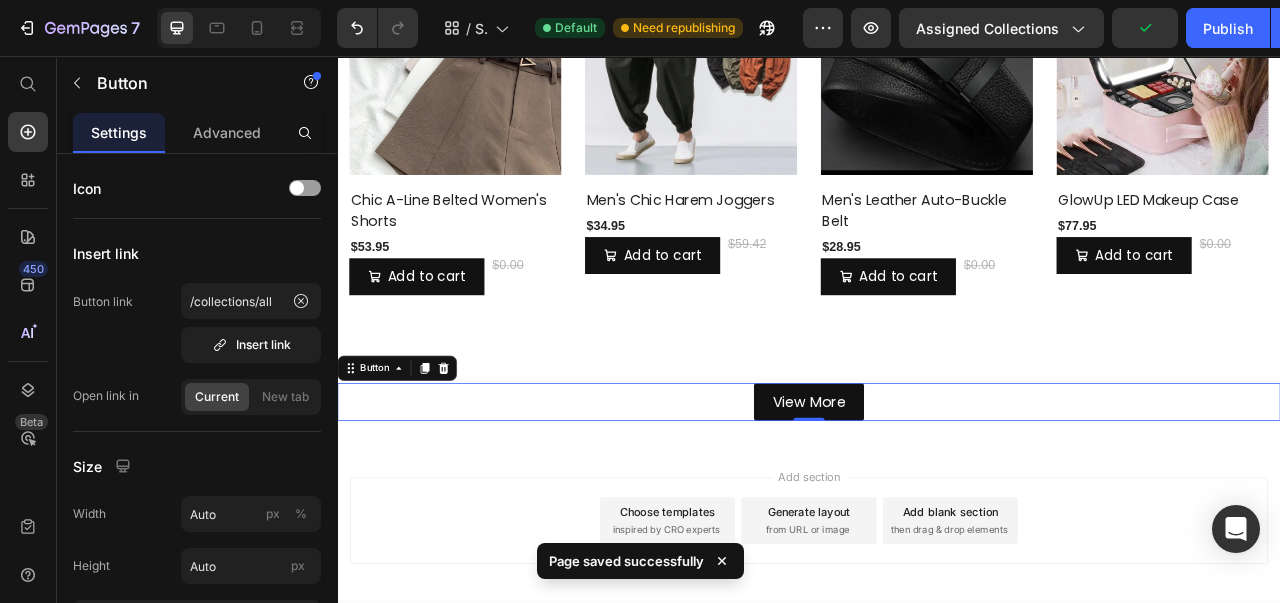 click on "Publish" at bounding box center (1228, 28) 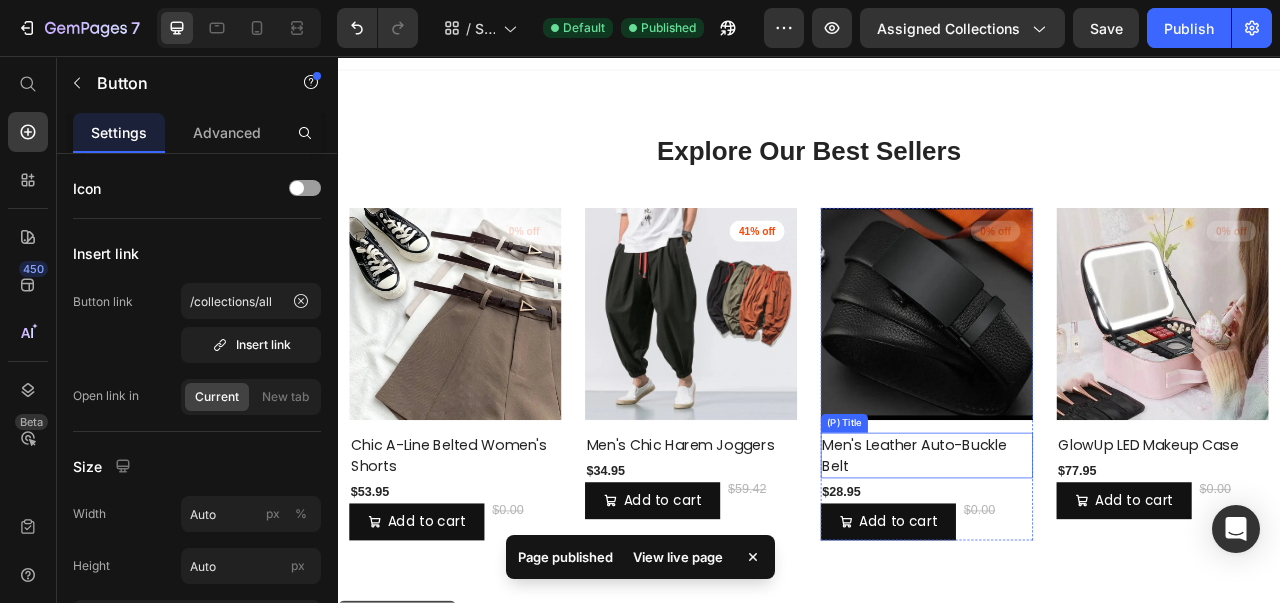 scroll, scrollTop: 0, scrollLeft: 0, axis: both 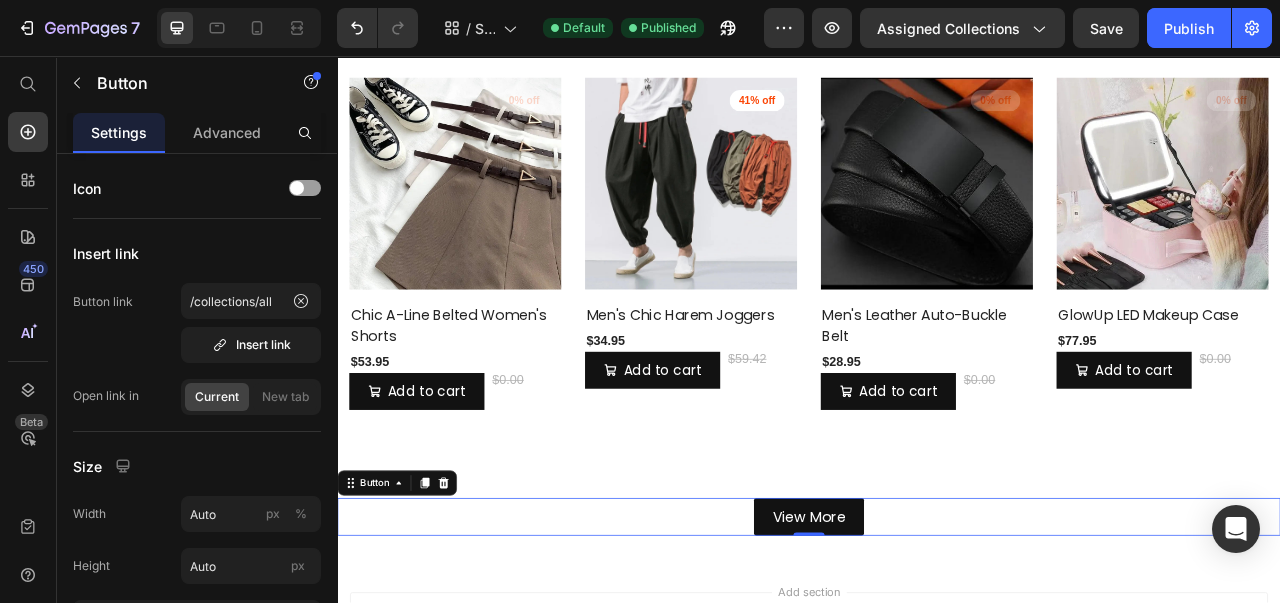 click 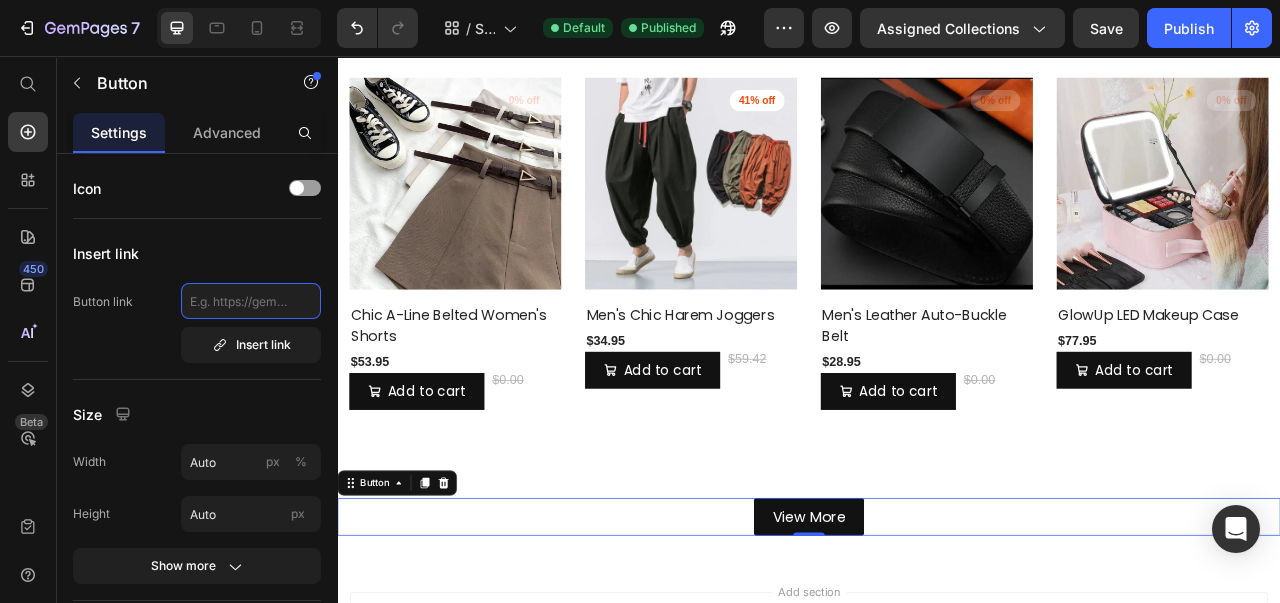 paste on "/collections/home-page" 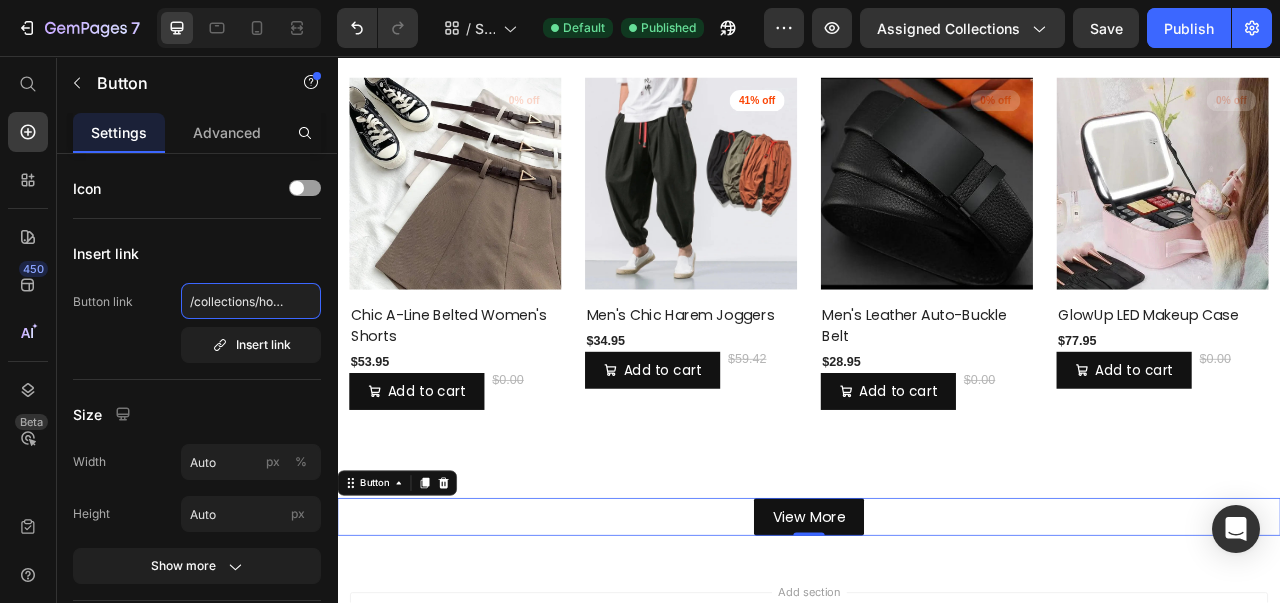 scroll, scrollTop: 0, scrollLeft: 37, axis: horizontal 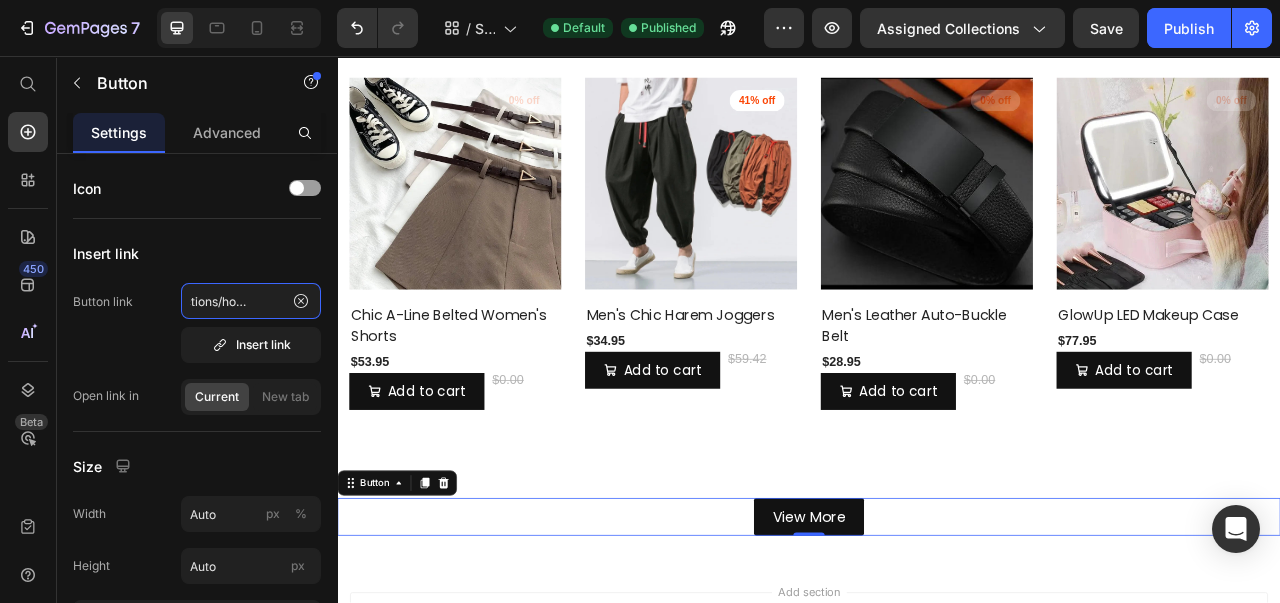 click on "/collections/home-page" 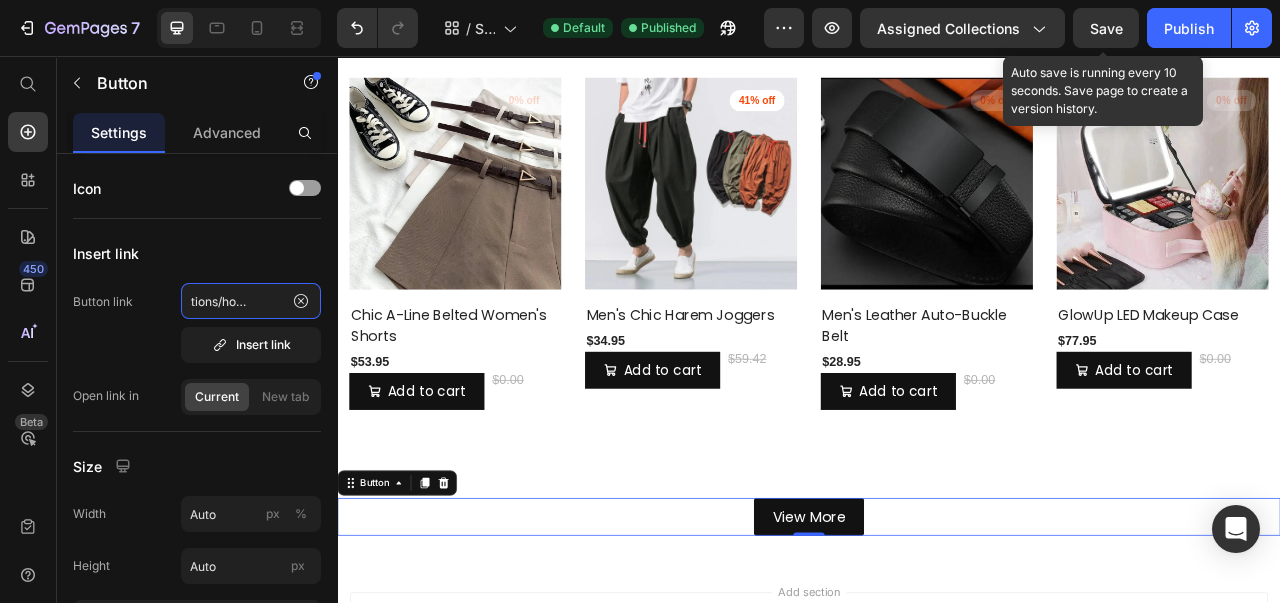 type on "/collections/home-page" 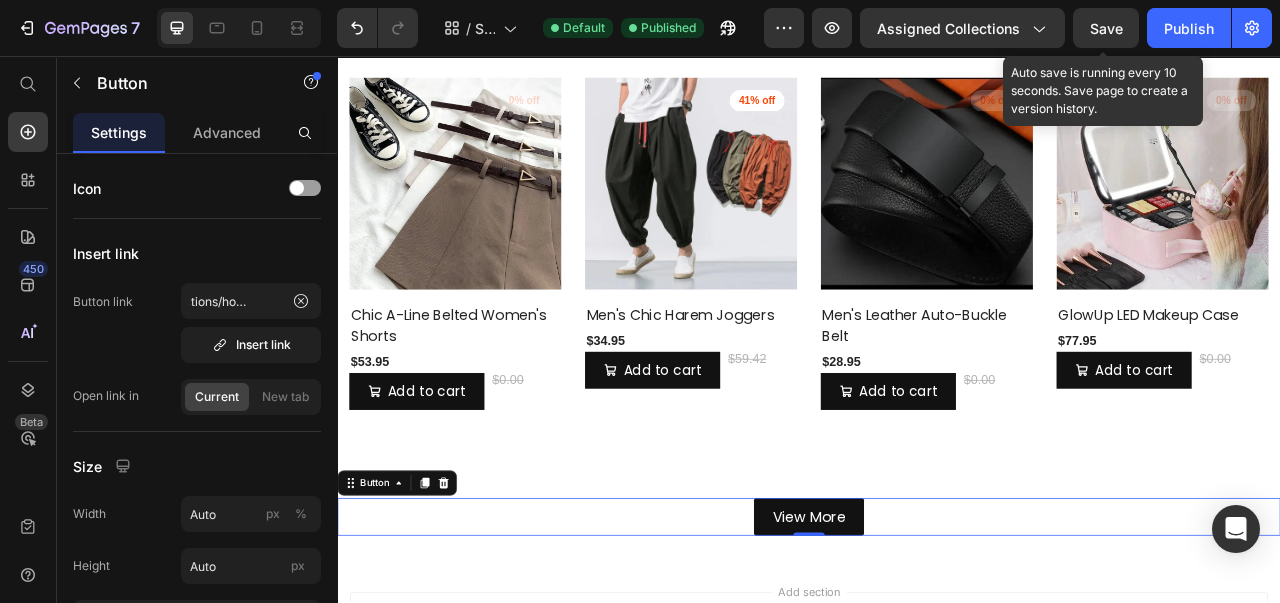 scroll, scrollTop: 0, scrollLeft: 0, axis: both 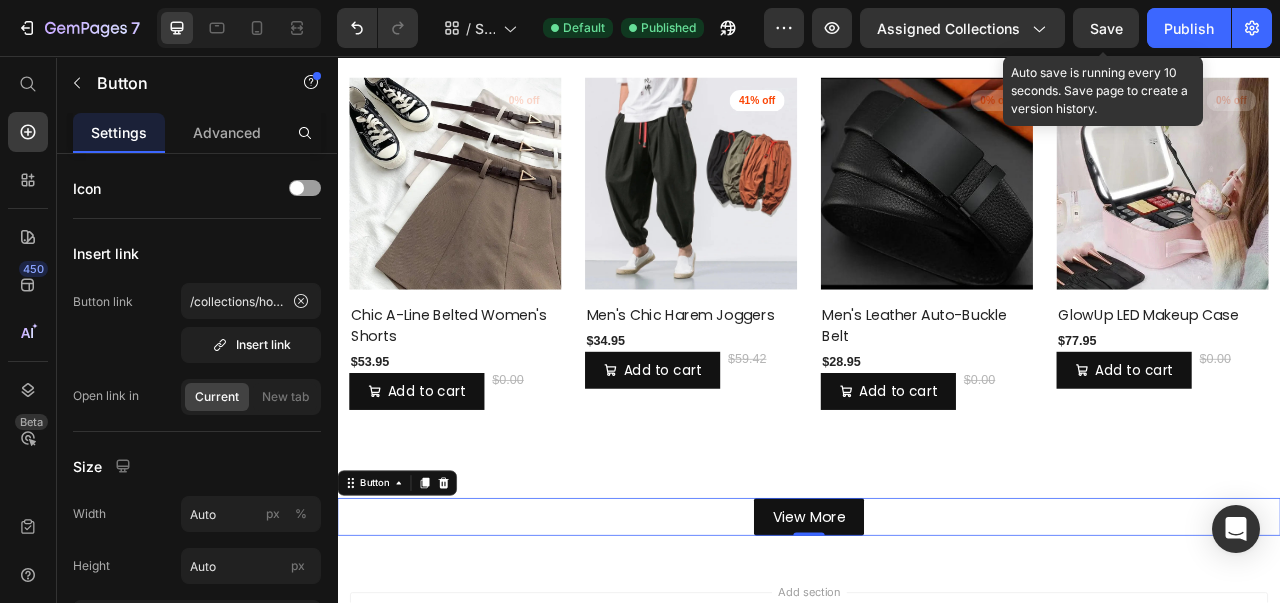 click on "Save" 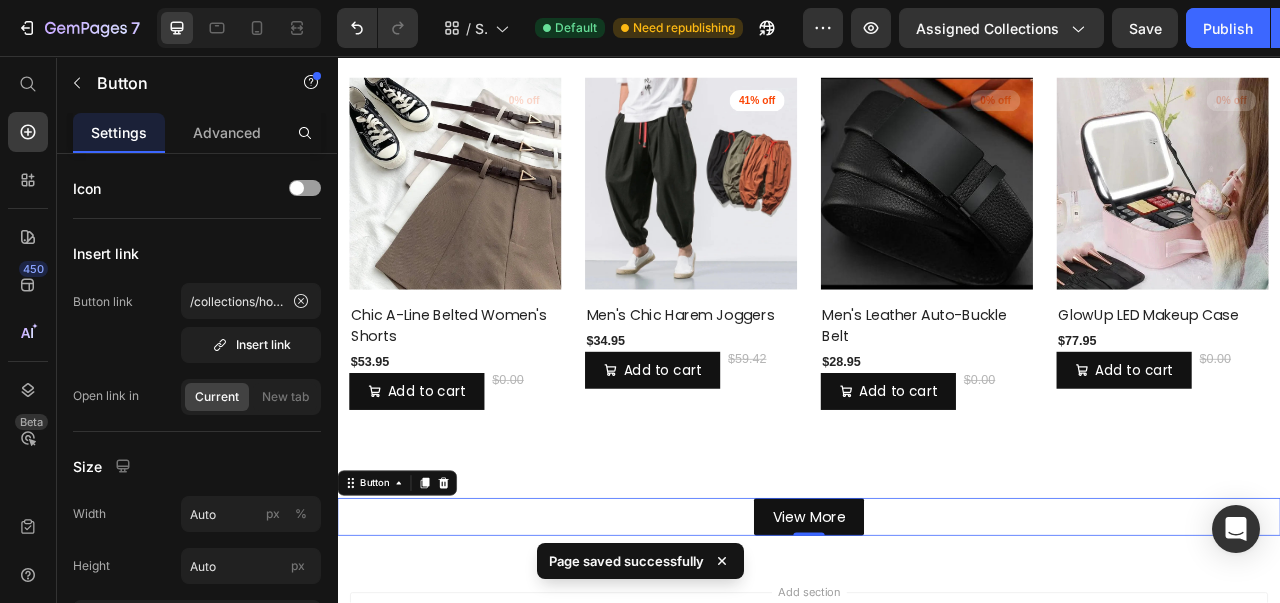 click on "Publish" at bounding box center [1228, 28] 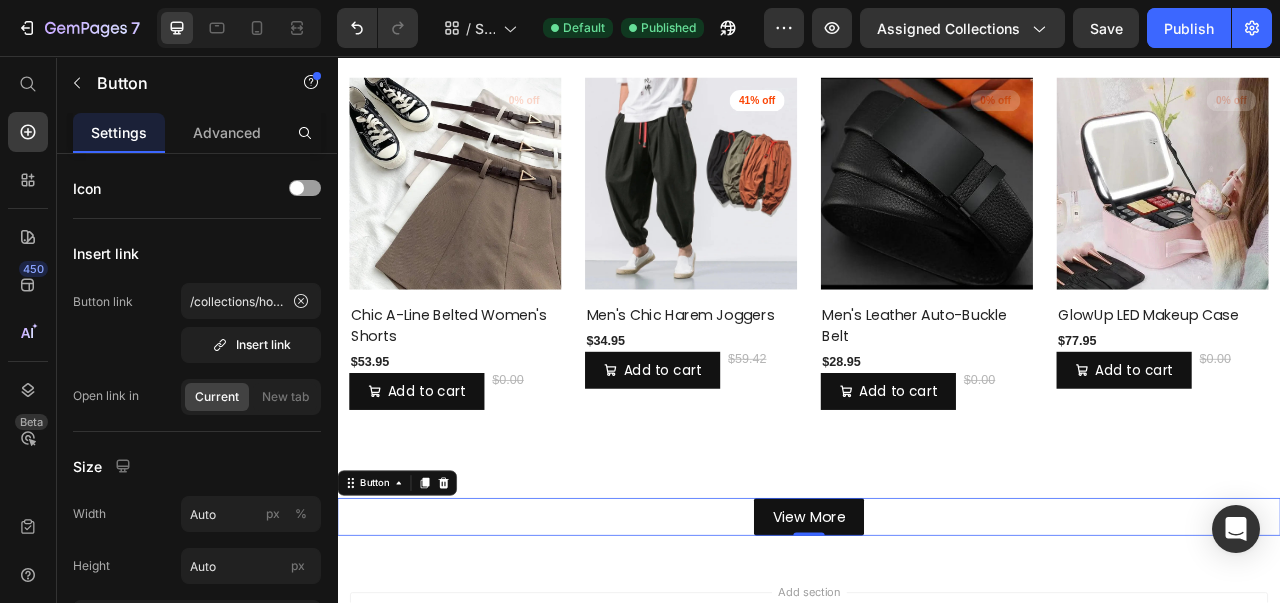 click 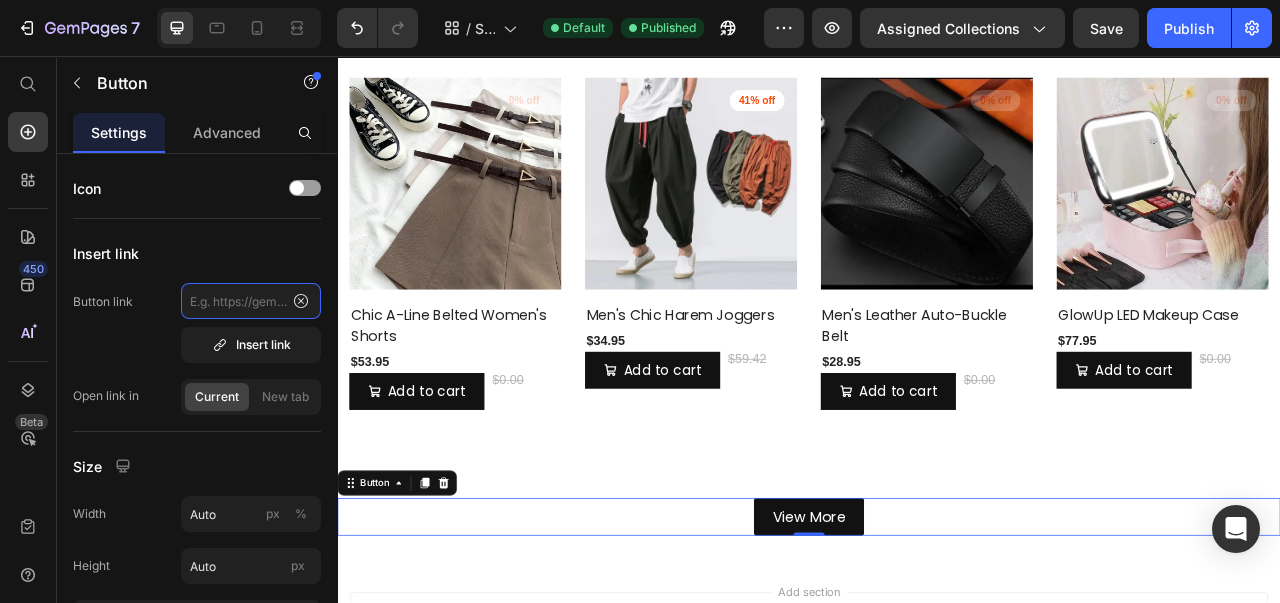 scroll, scrollTop: 0, scrollLeft: 0, axis: both 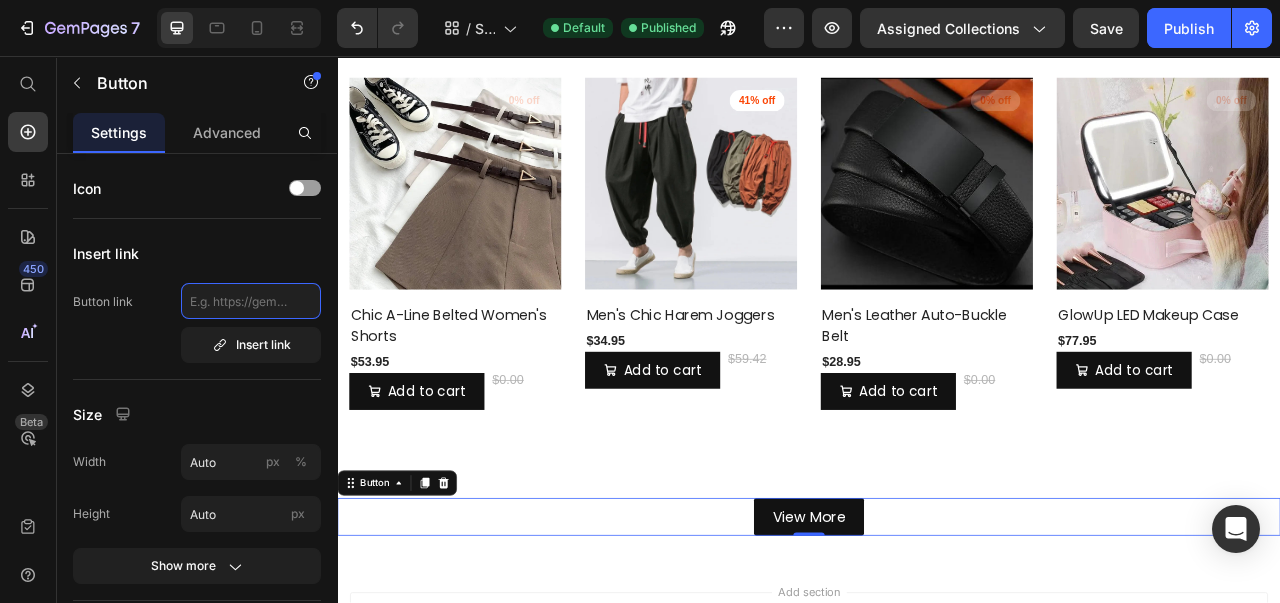 click 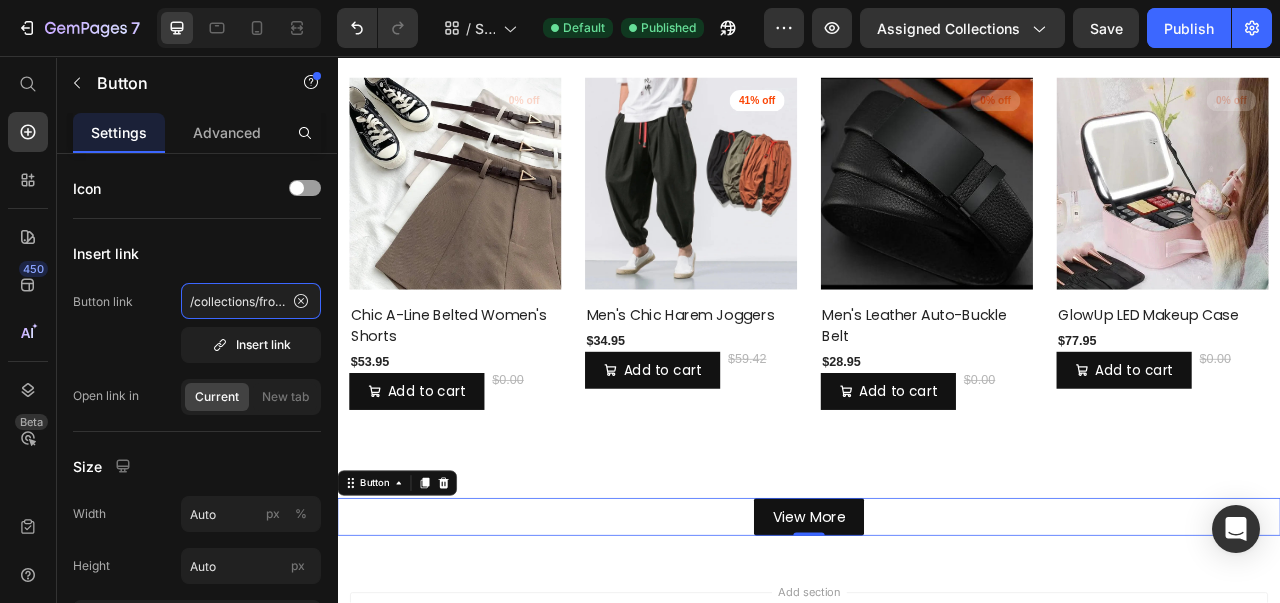 scroll, scrollTop: 0, scrollLeft: 26, axis: horizontal 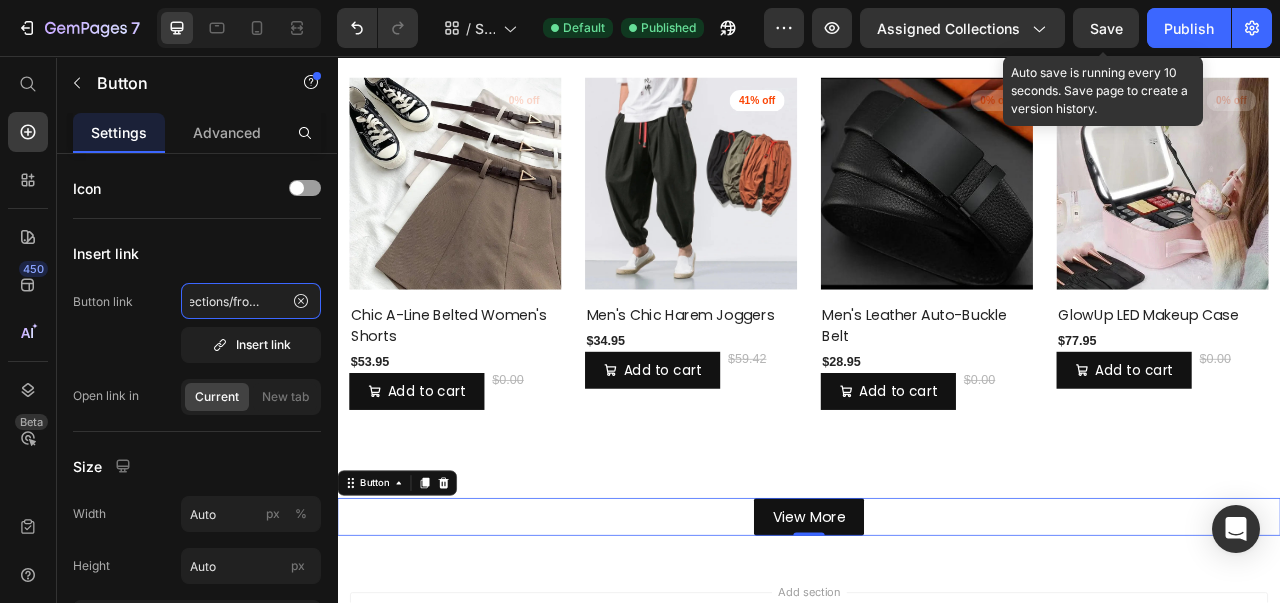type on "/collections/frontpage" 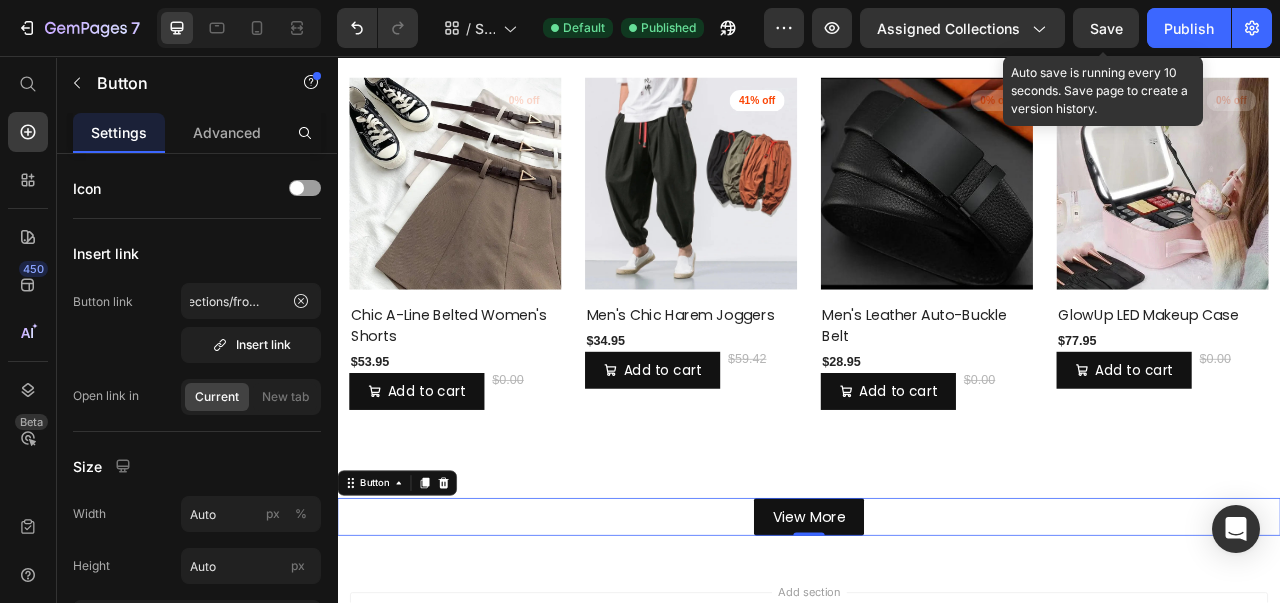 scroll, scrollTop: 0, scrollLeft: 0, axis: both 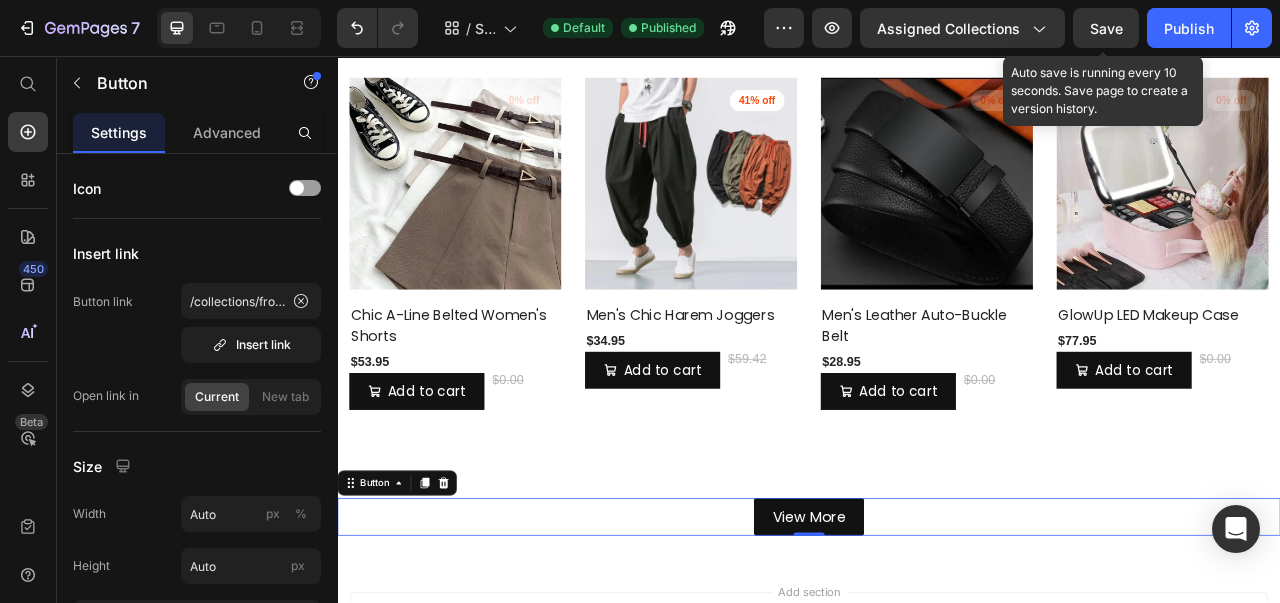 click on "Save" at bounding box center (1106, 28) 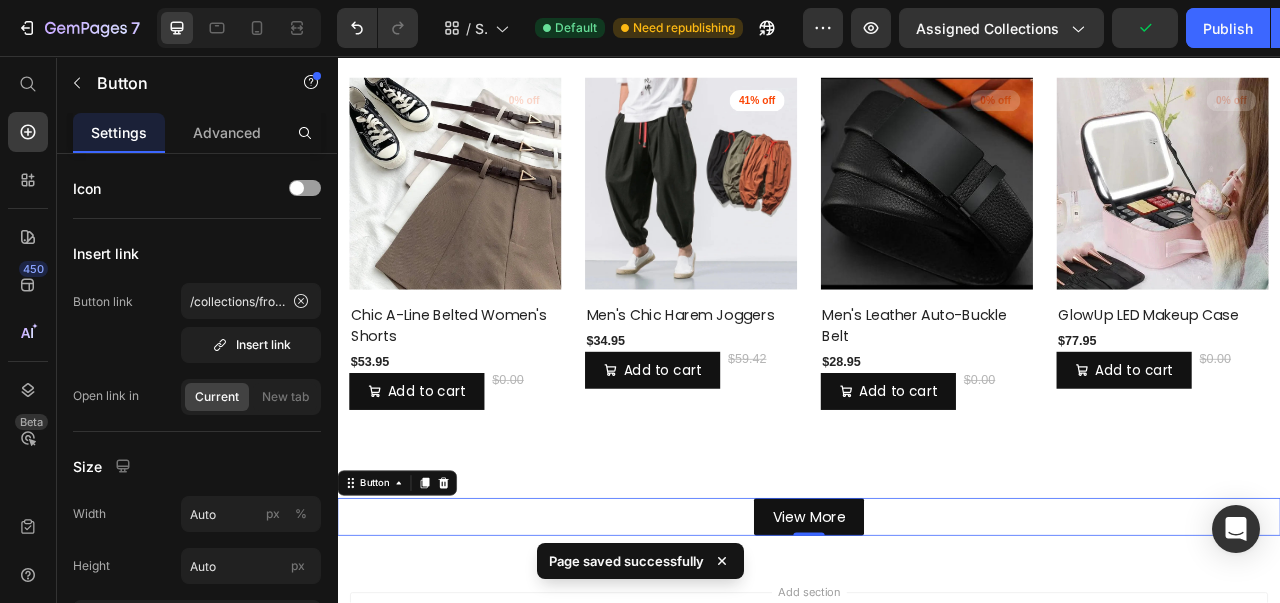 click on "Publish" at bounding box center (1228, 28) 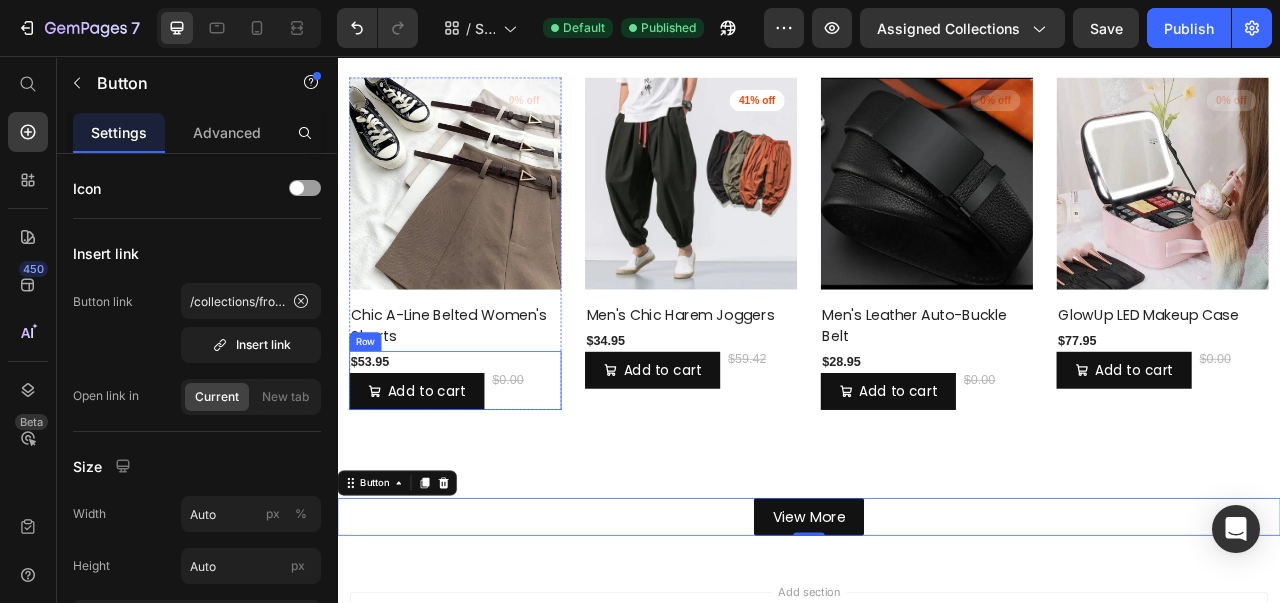 click on "$53.95 (P) Price
Add to cart Add to Cart $0.00 (P) Price Row" at bounding box center (487, 469) 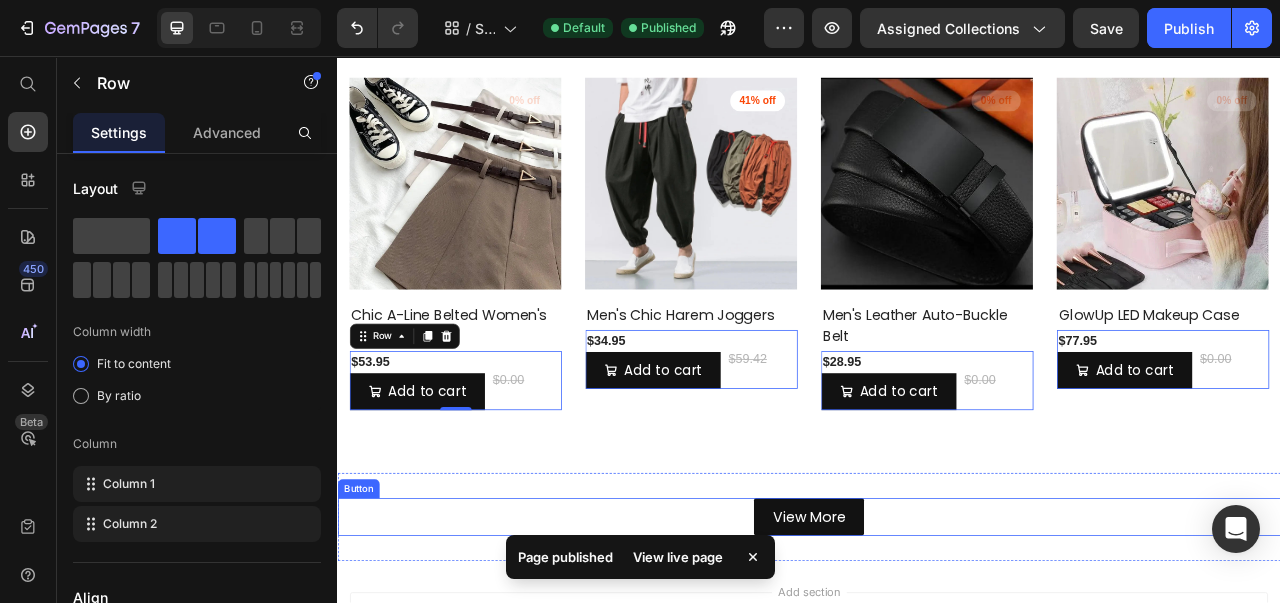 click on "View More" at bounding box center (937, 643) 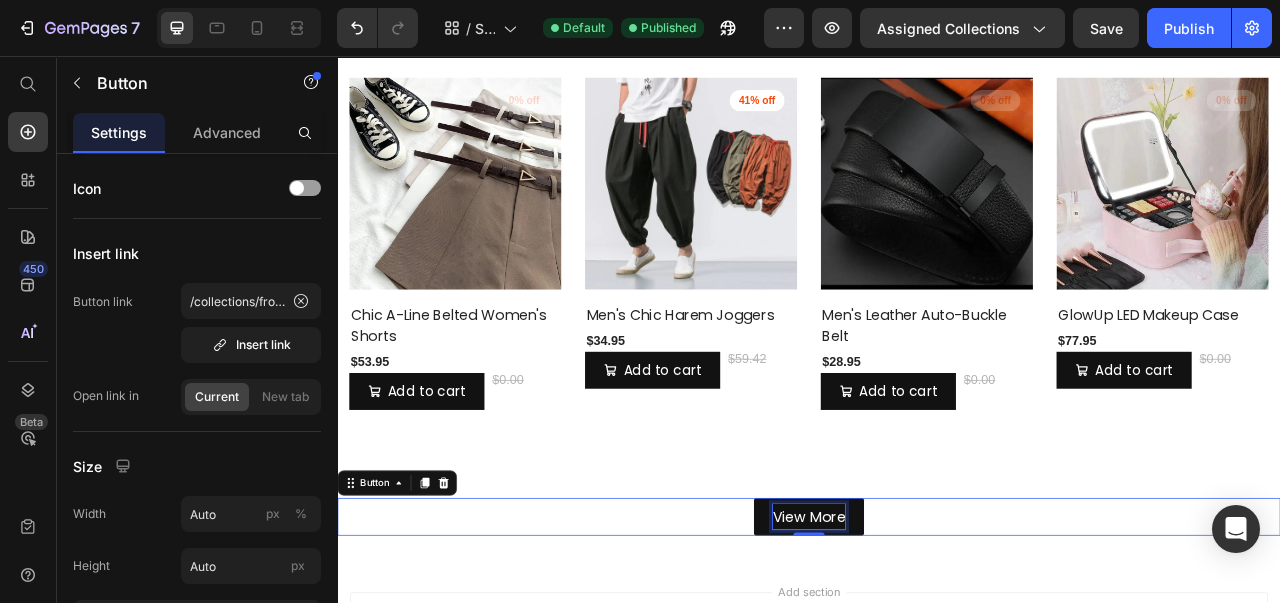 click on "View More" at bounding box center [937, 643] 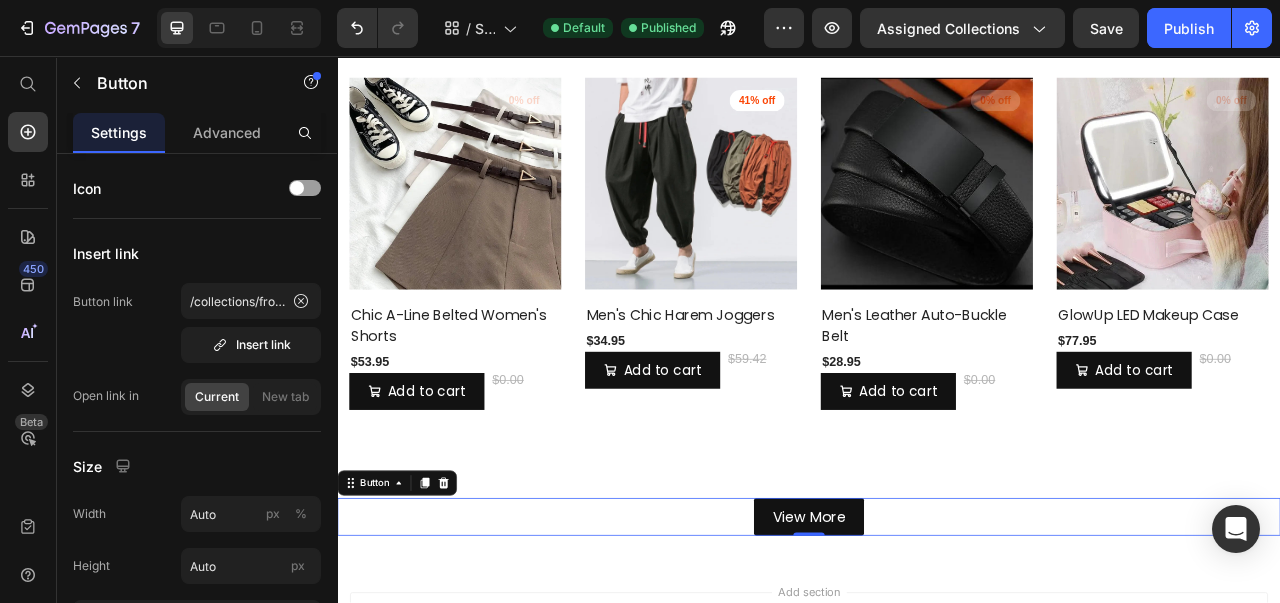 click 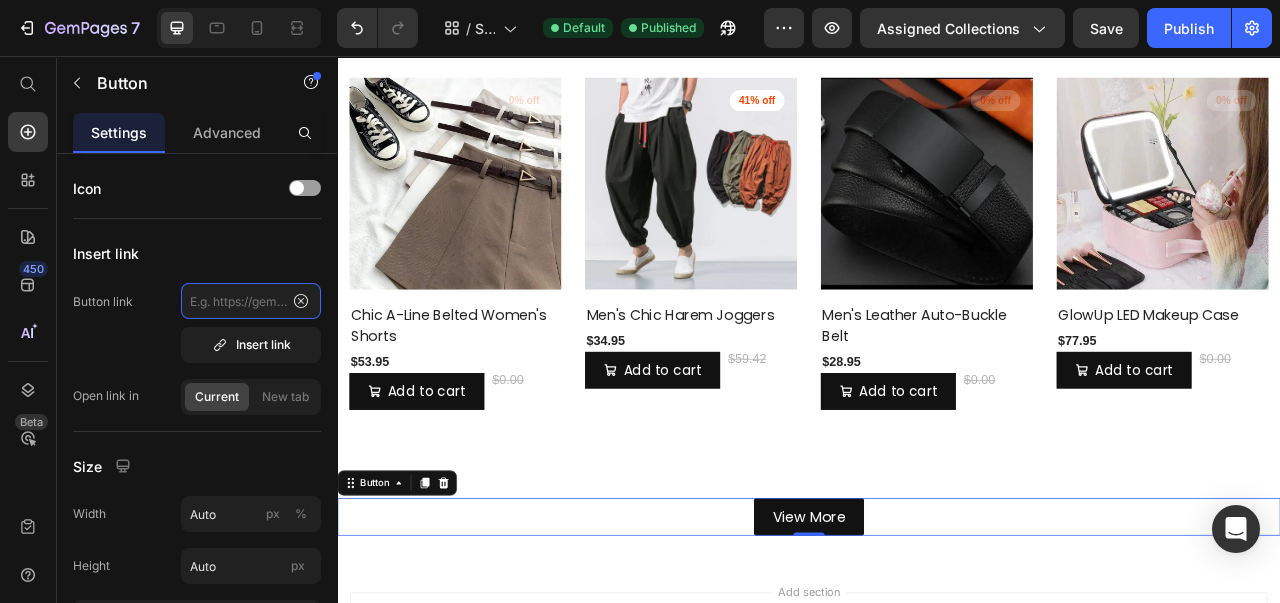 scroll, scrollTop: 0, scrollLeft: 0, axis: both 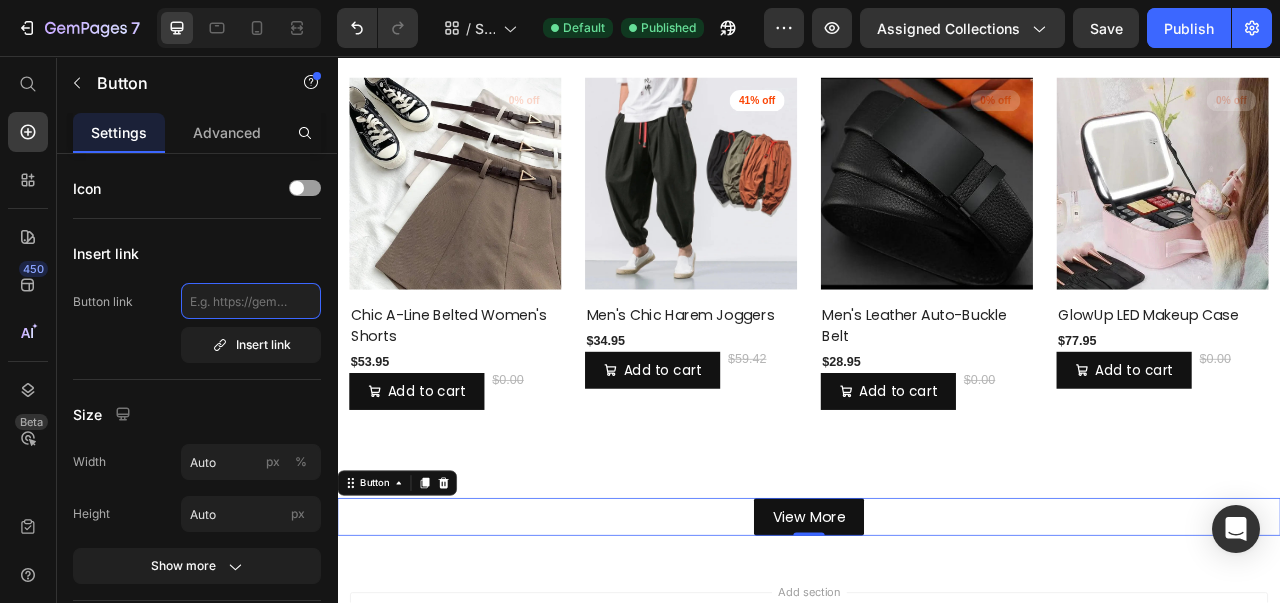 paste on "/collections/all-products" 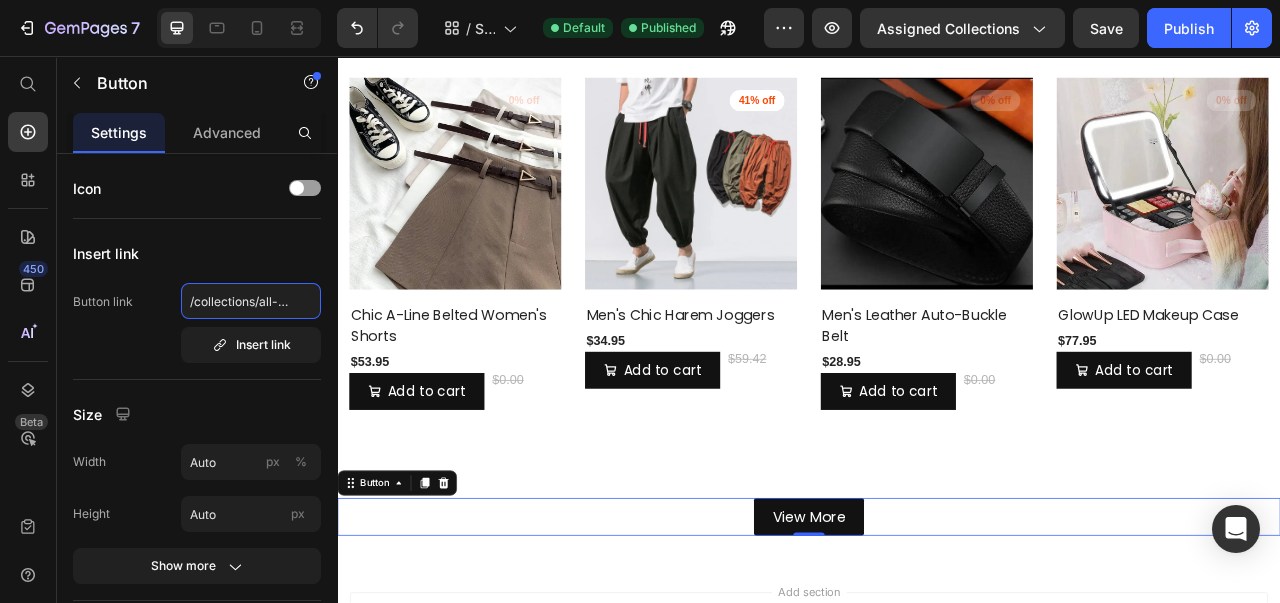 scroll, scrollTop: 0, scrollLeft: 39, axis: horizontal 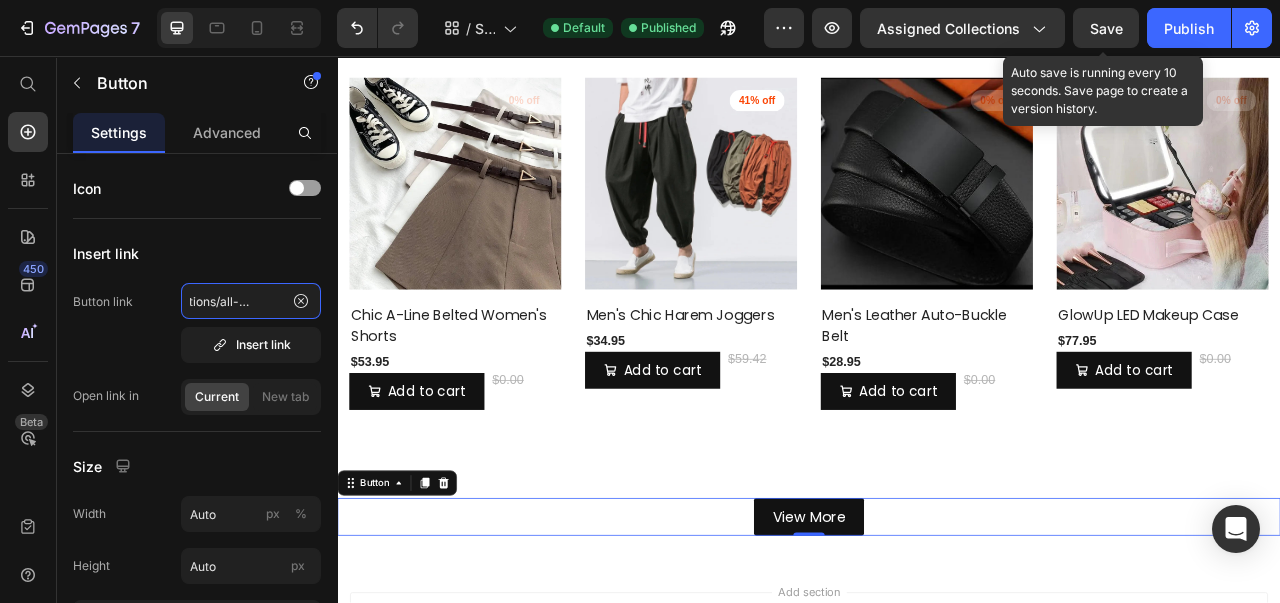 type on "/collections/all-products" 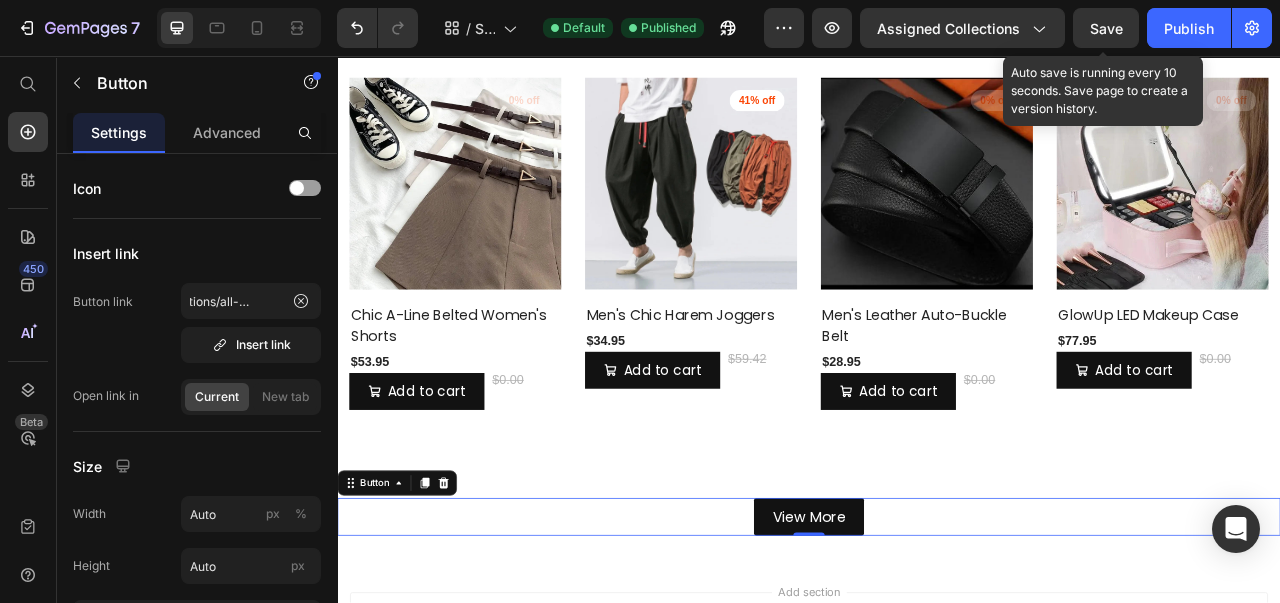 scroll, scrollTop: 0, scrollLeft: 0, axis: both 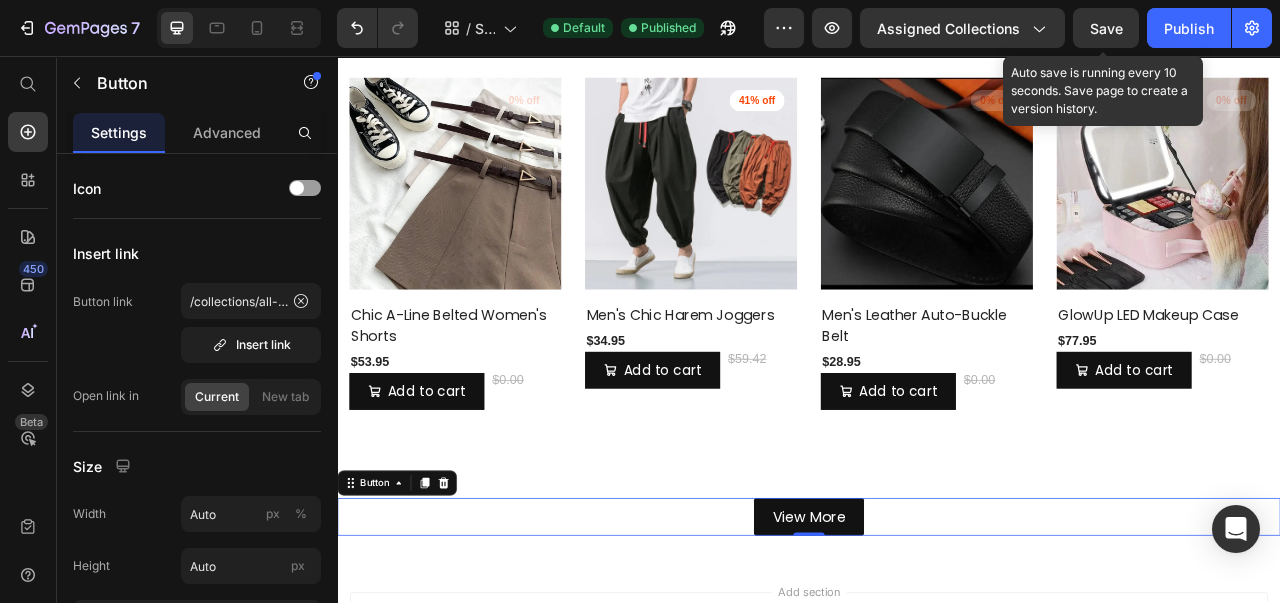 click on "Save" 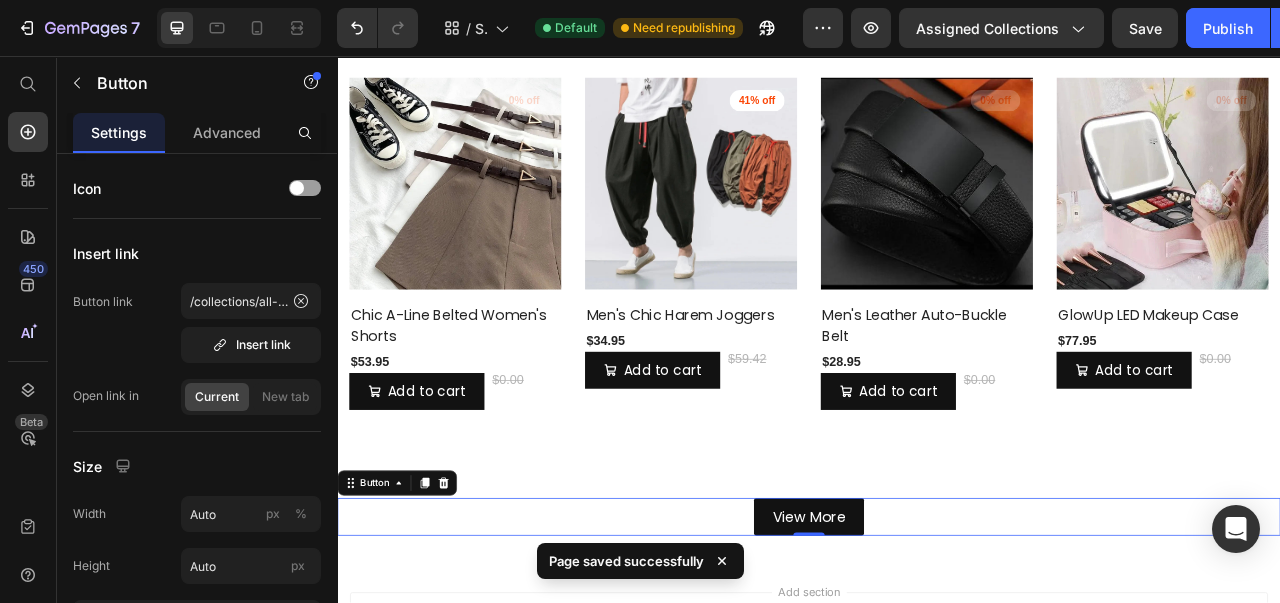click on "Publish" at bounding box center (1228, 28) 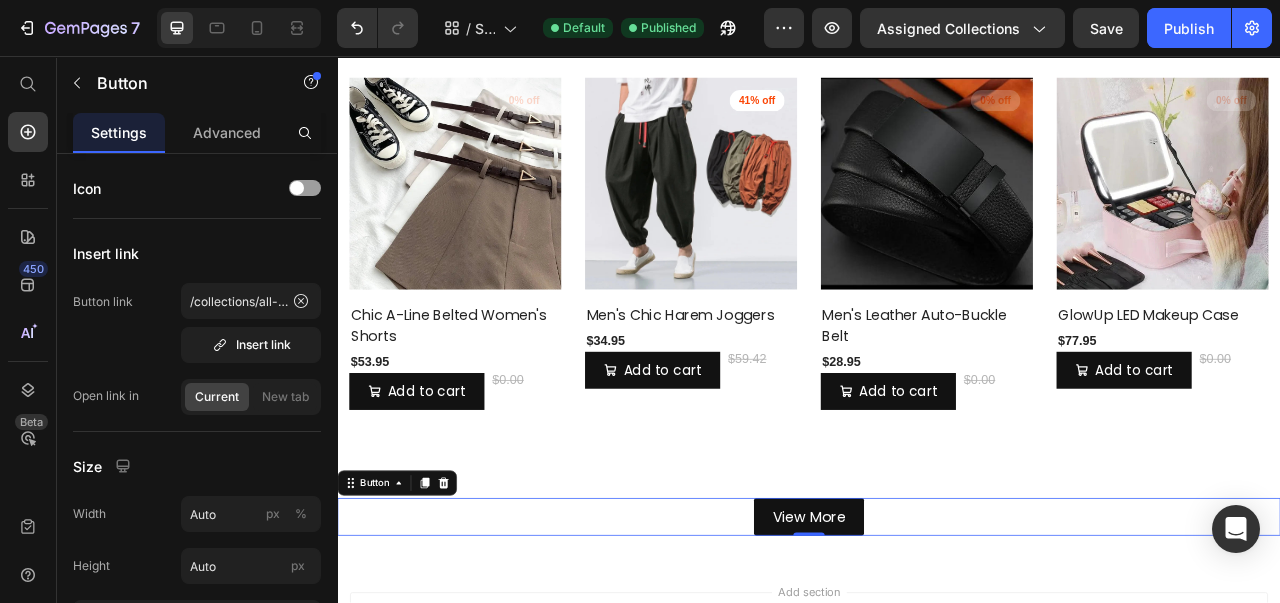 click 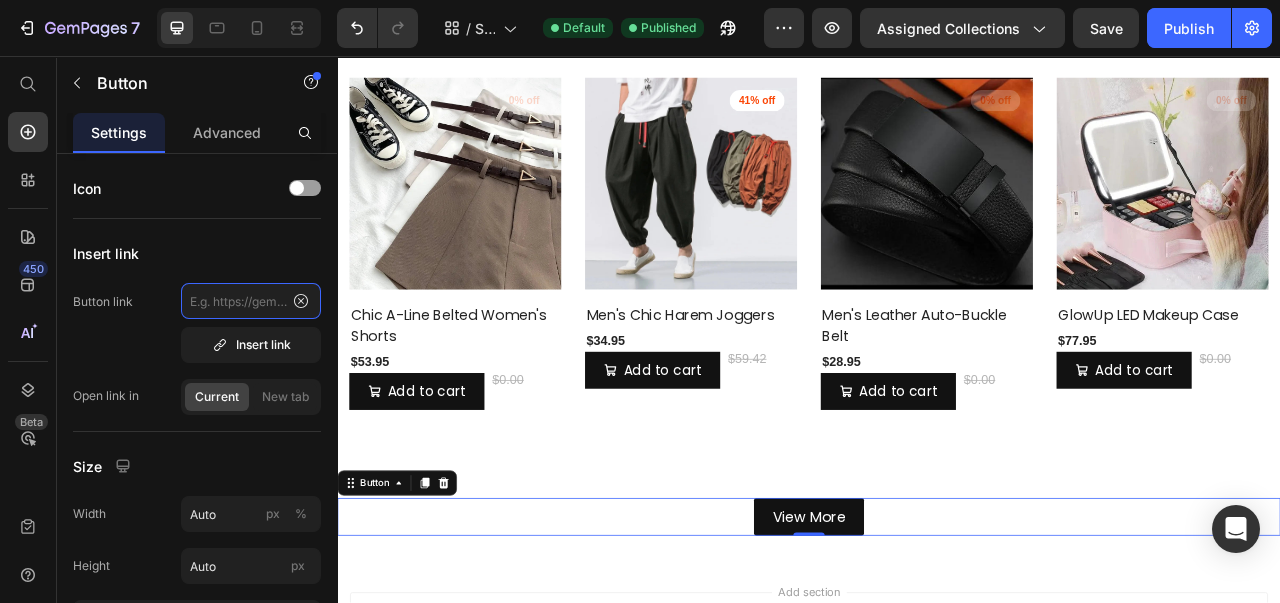 scroll, scrollTop: 0, scrollLeft: 0, axis: both 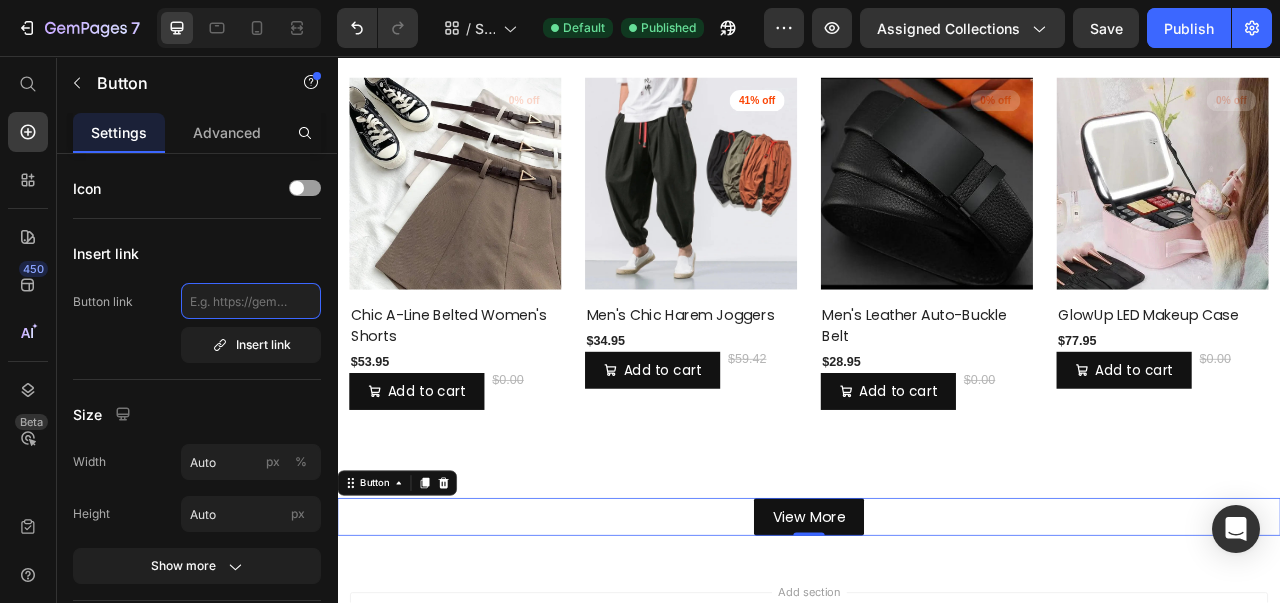 paste on "/collections/all-products" 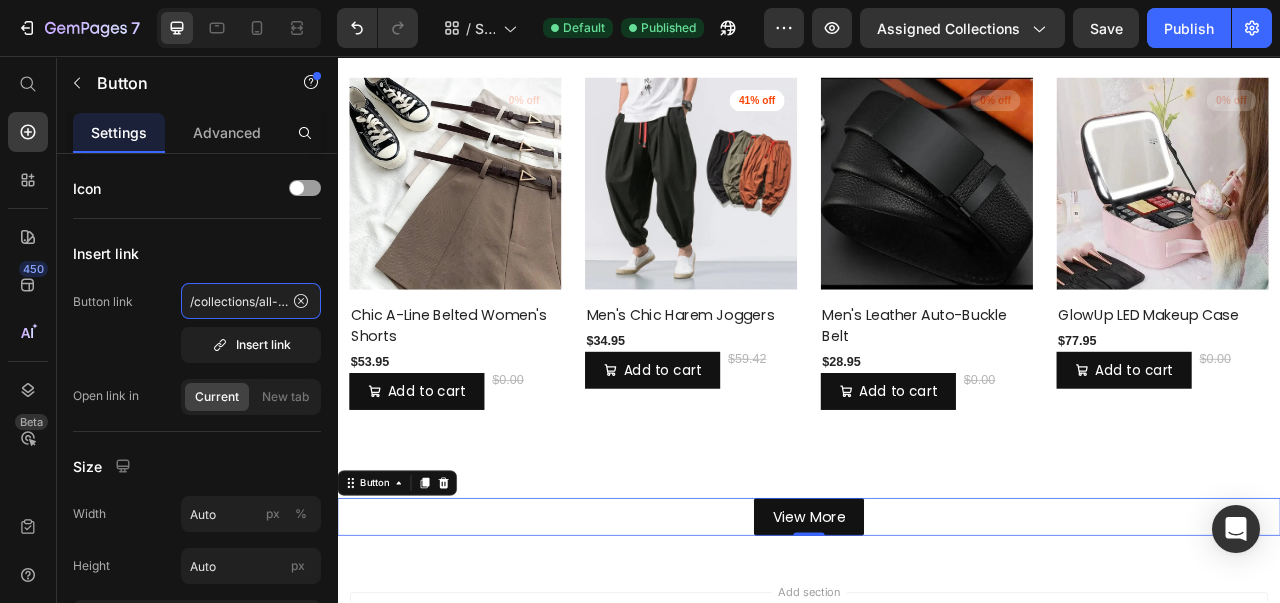 scroll, scrollTop: 0, scrollLeft: 39, axis: horizontal 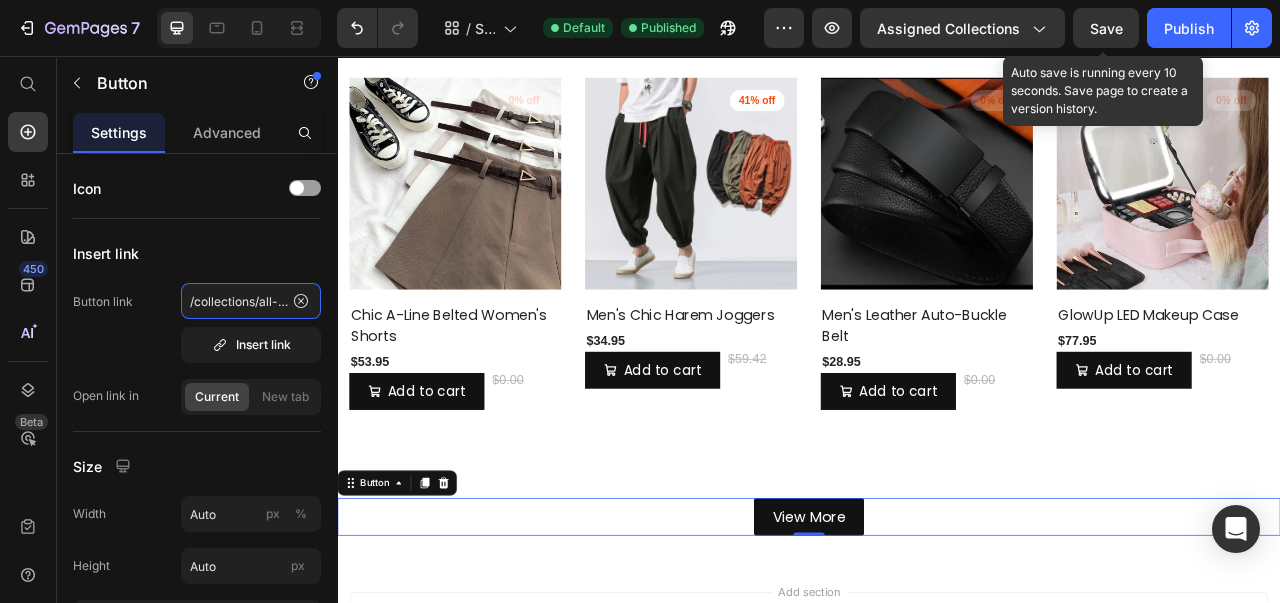 type on "/collections/all-products" 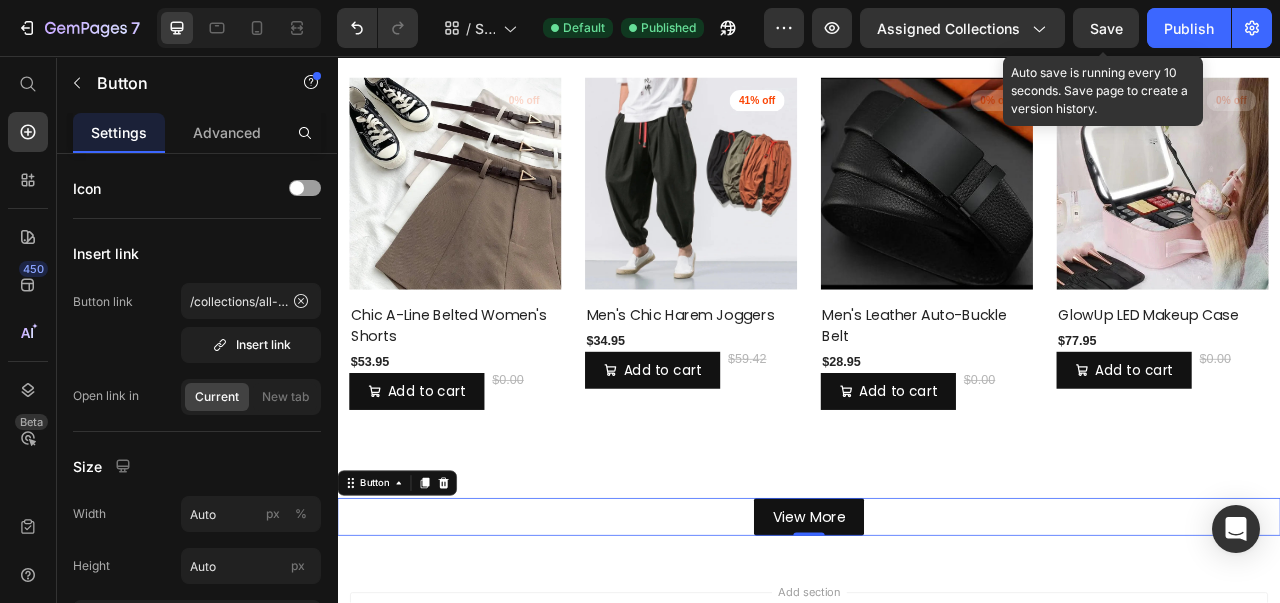 click on "Save" 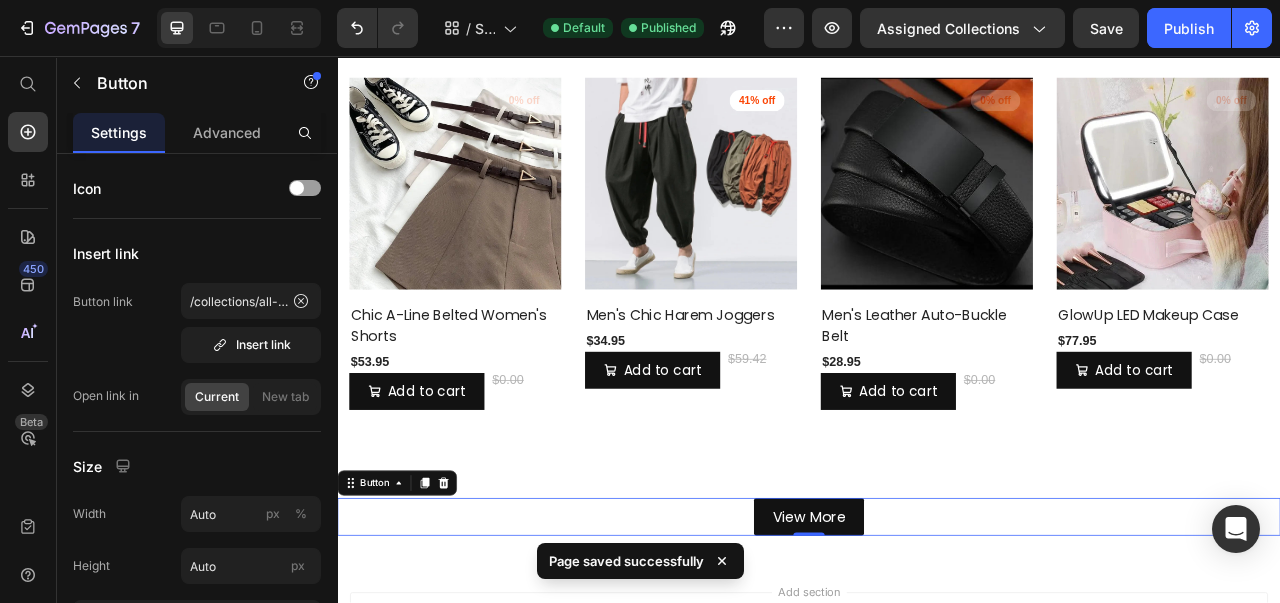 click on "Publish" at bounding box center (1189, 28) 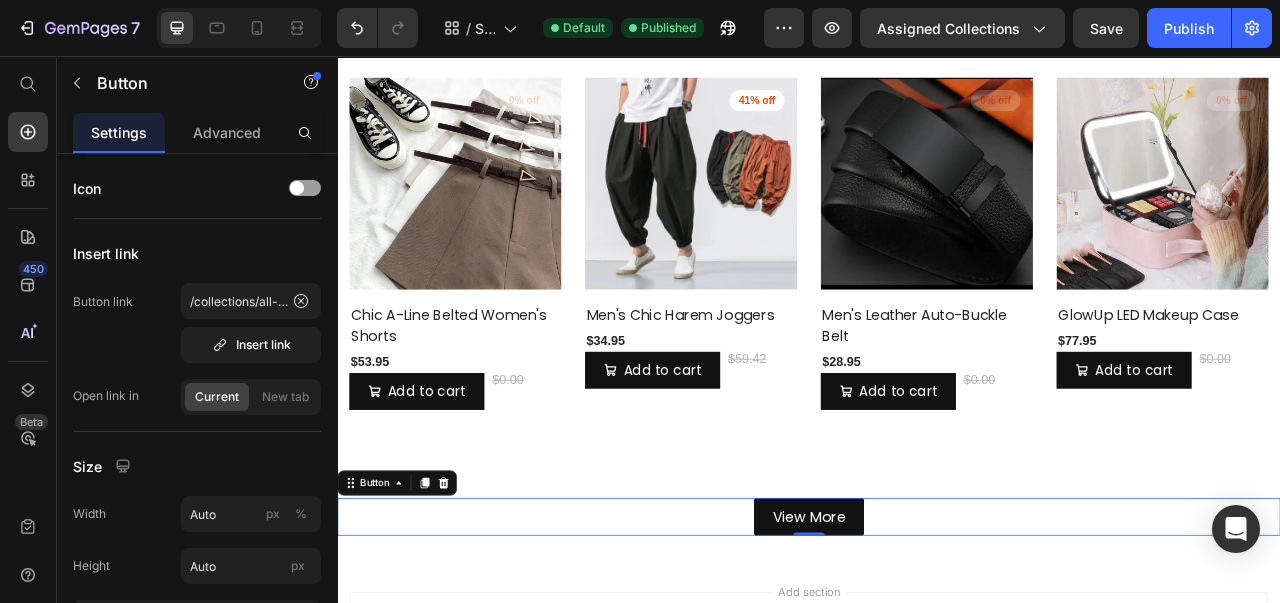 scroll, scrollTop: 0, scrollLeft: 39, axis: horizontal 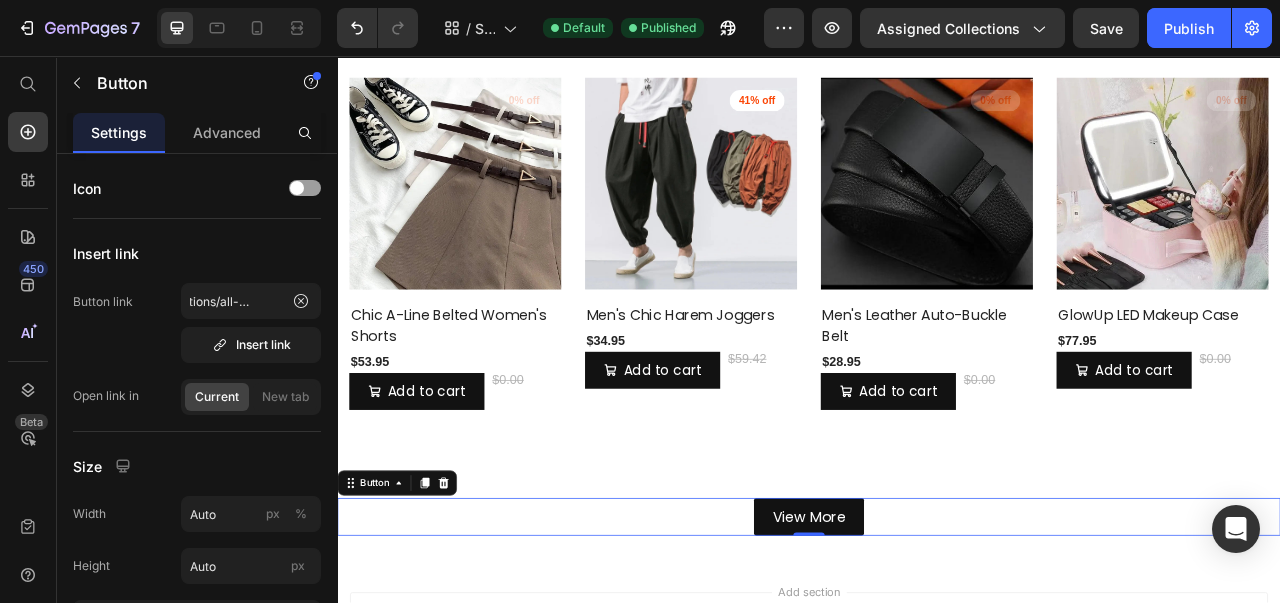 click 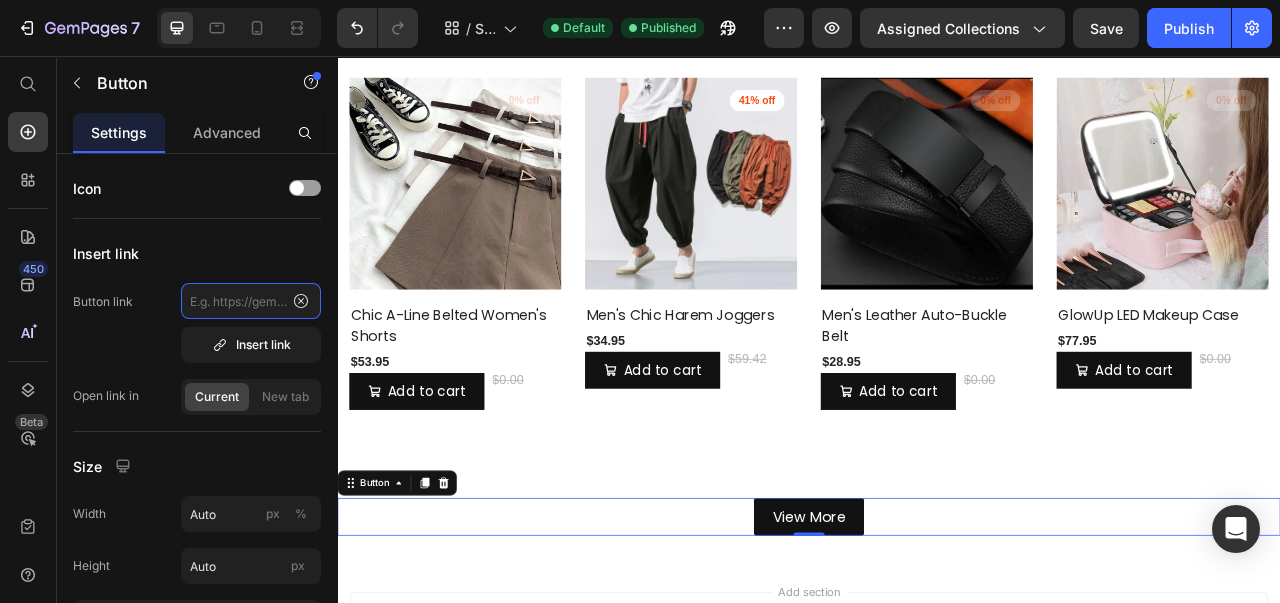 scroll, scrollTop: 0, scrollLeft: 0, axis: both 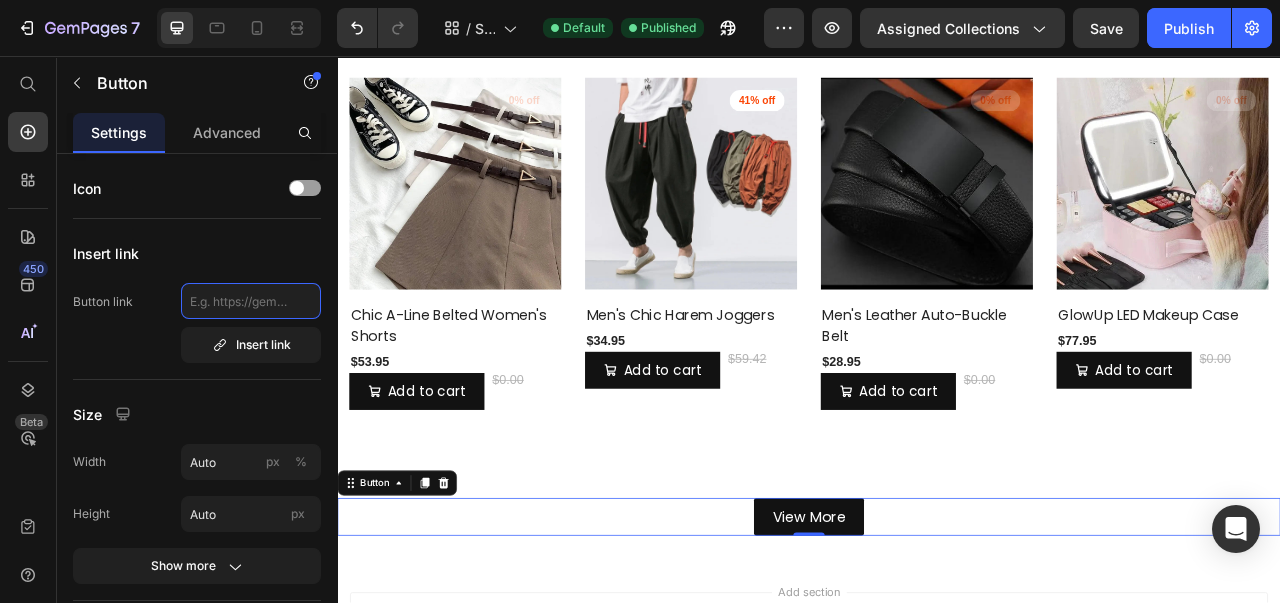 paste on "/collections/all-products" 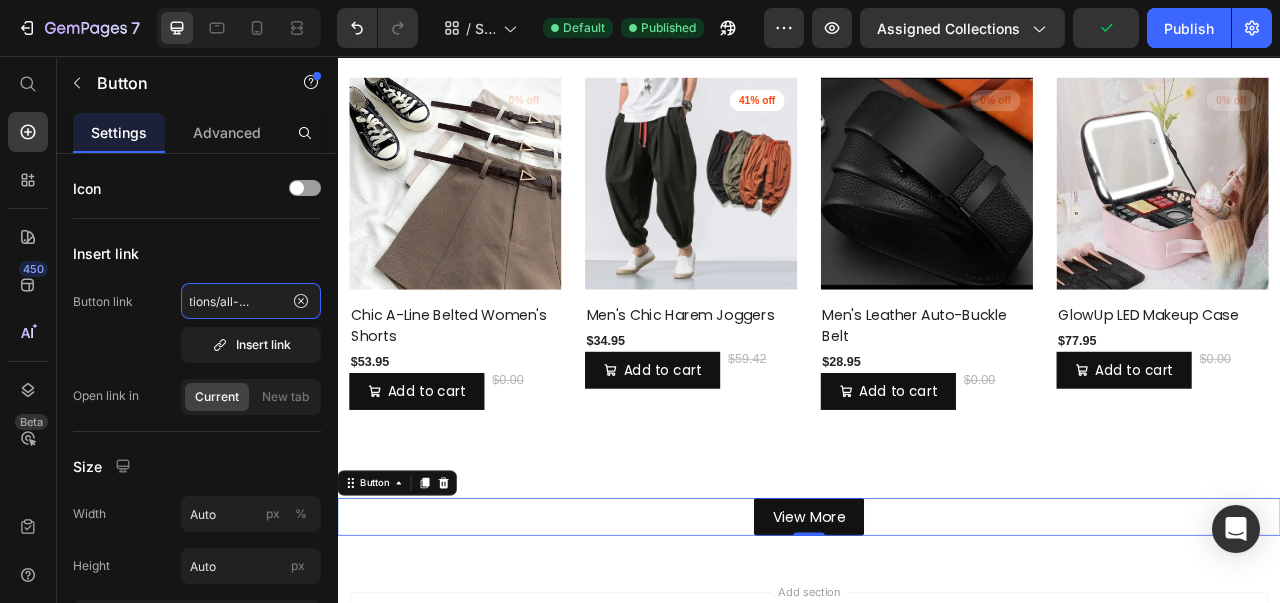 scroll, scrollTop: 0, scrollLeft: 0, axis: both 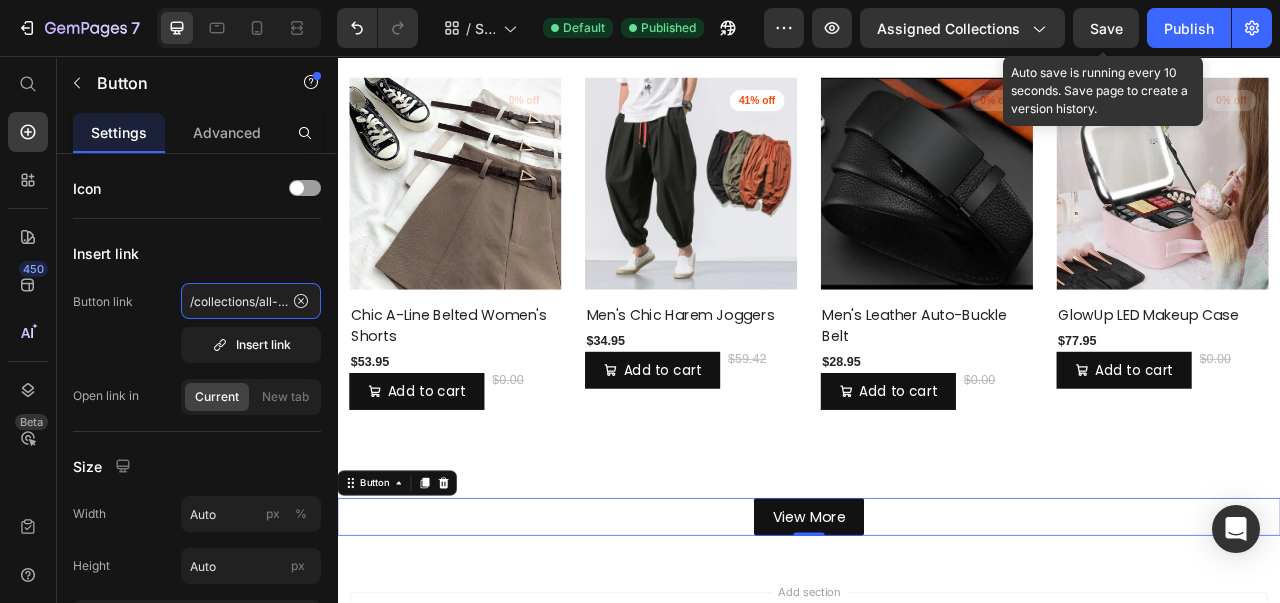 type on "/collections/all-products" 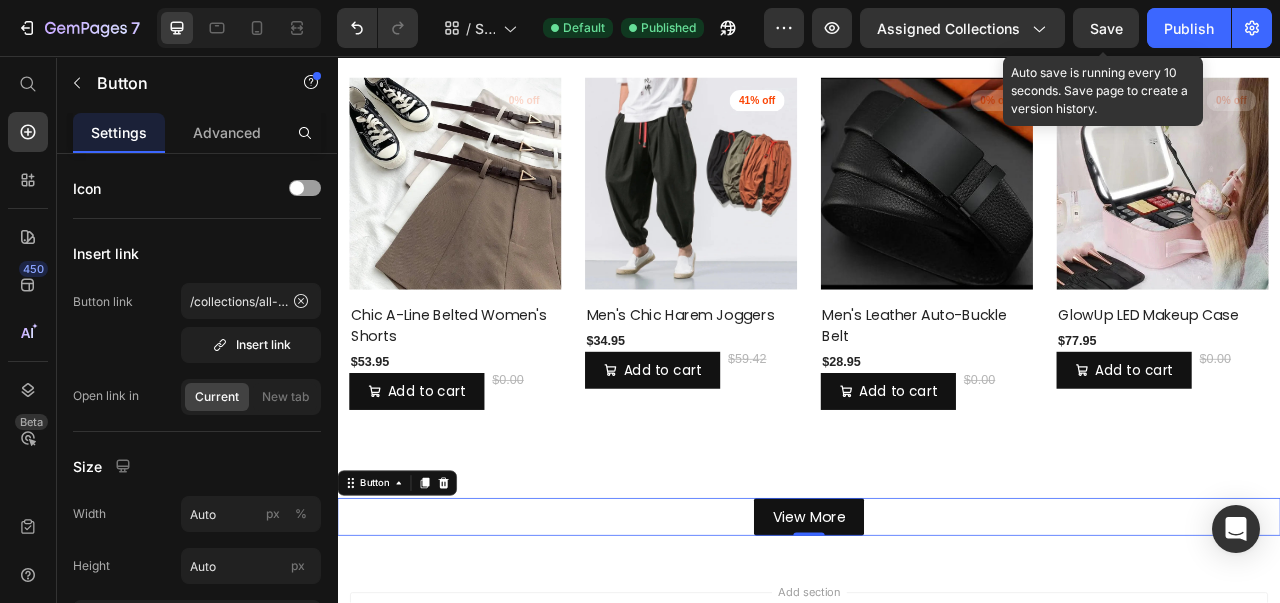 click on "Save" at bounding box center [1106, 28] 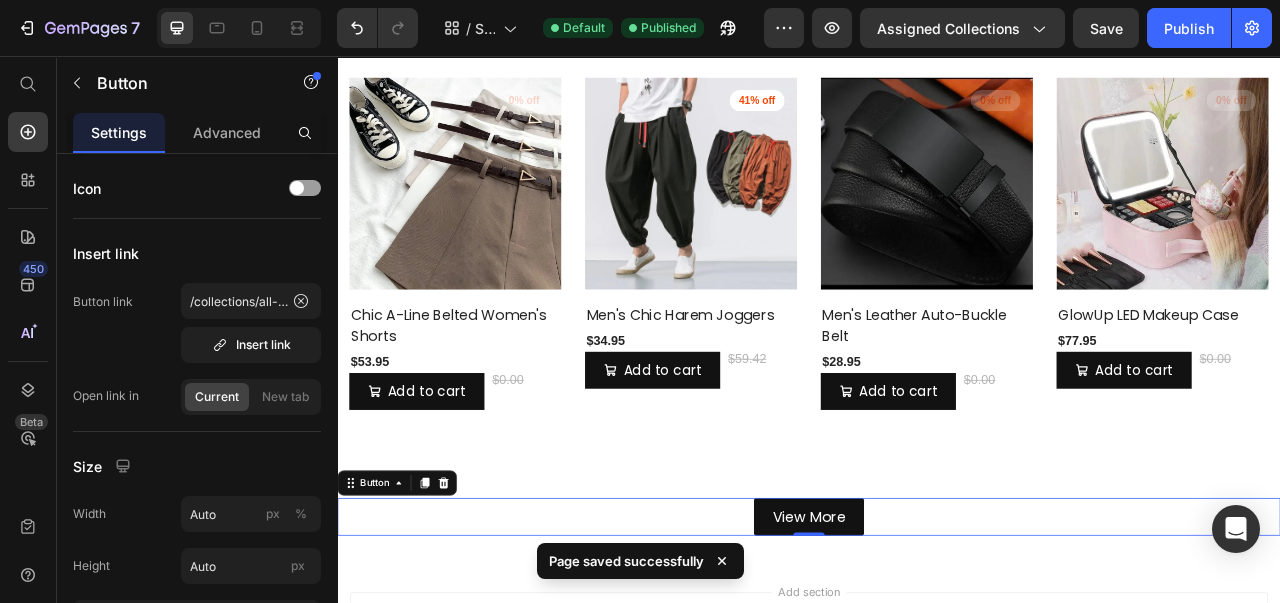 click on "Publish" 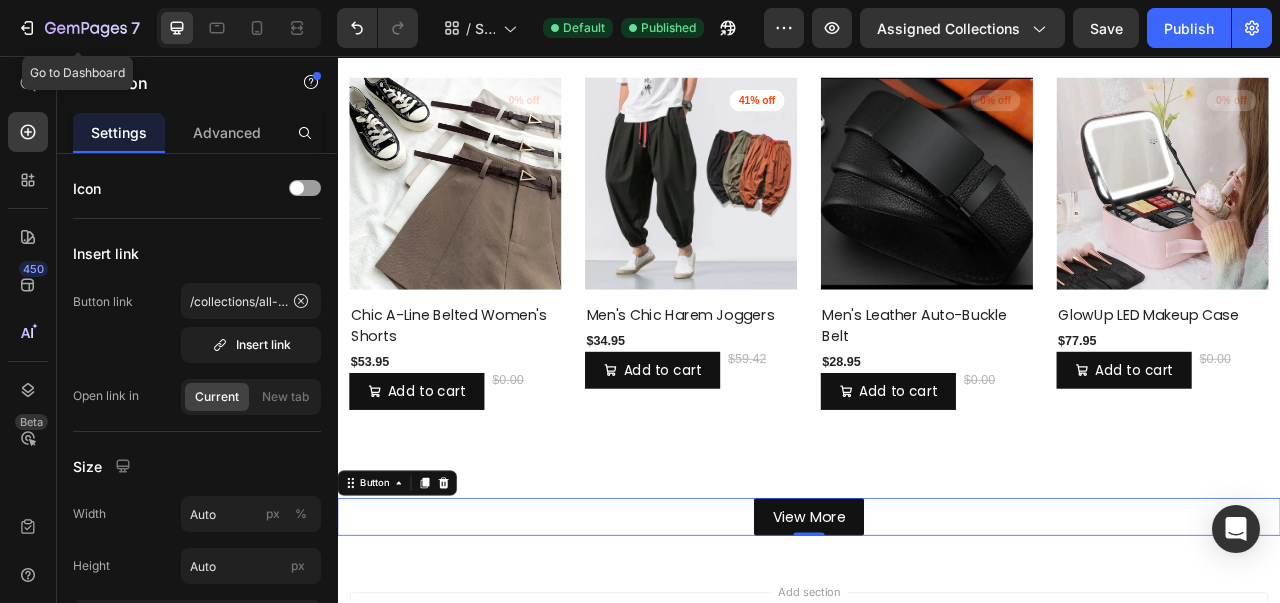 click 